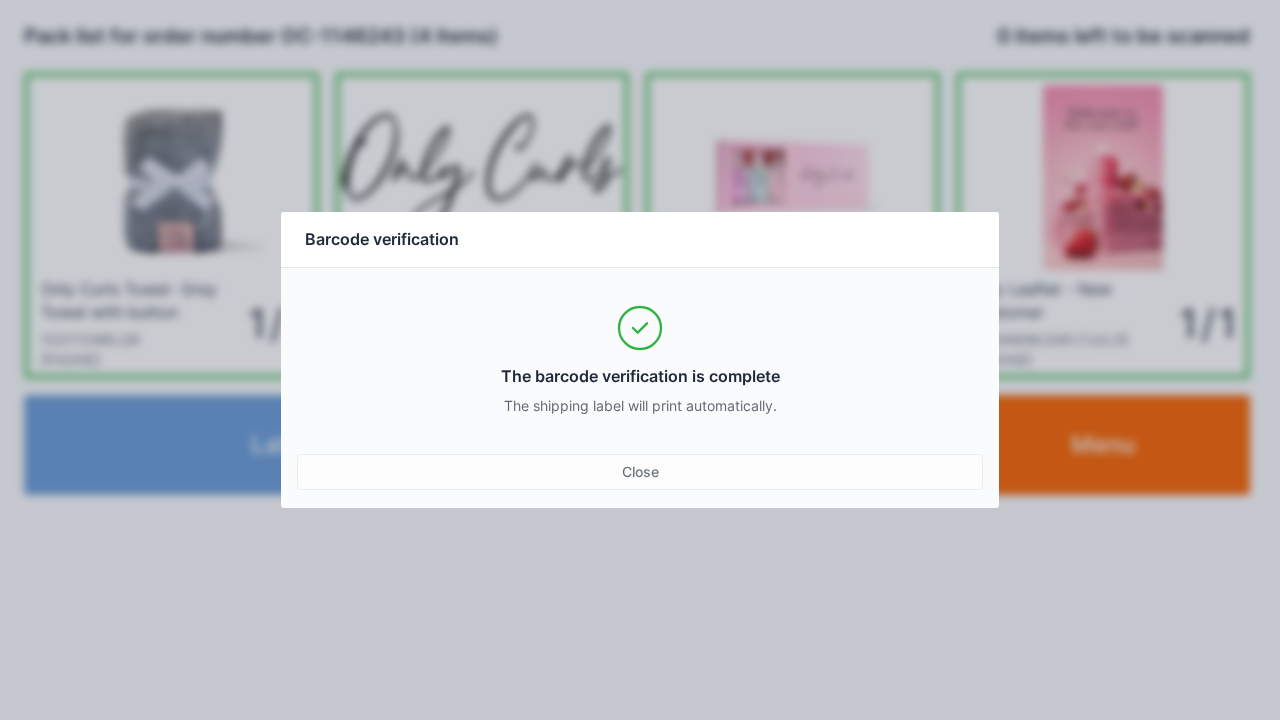 scroll, scrollTop: 0, scrollLeft: 0, axis: both 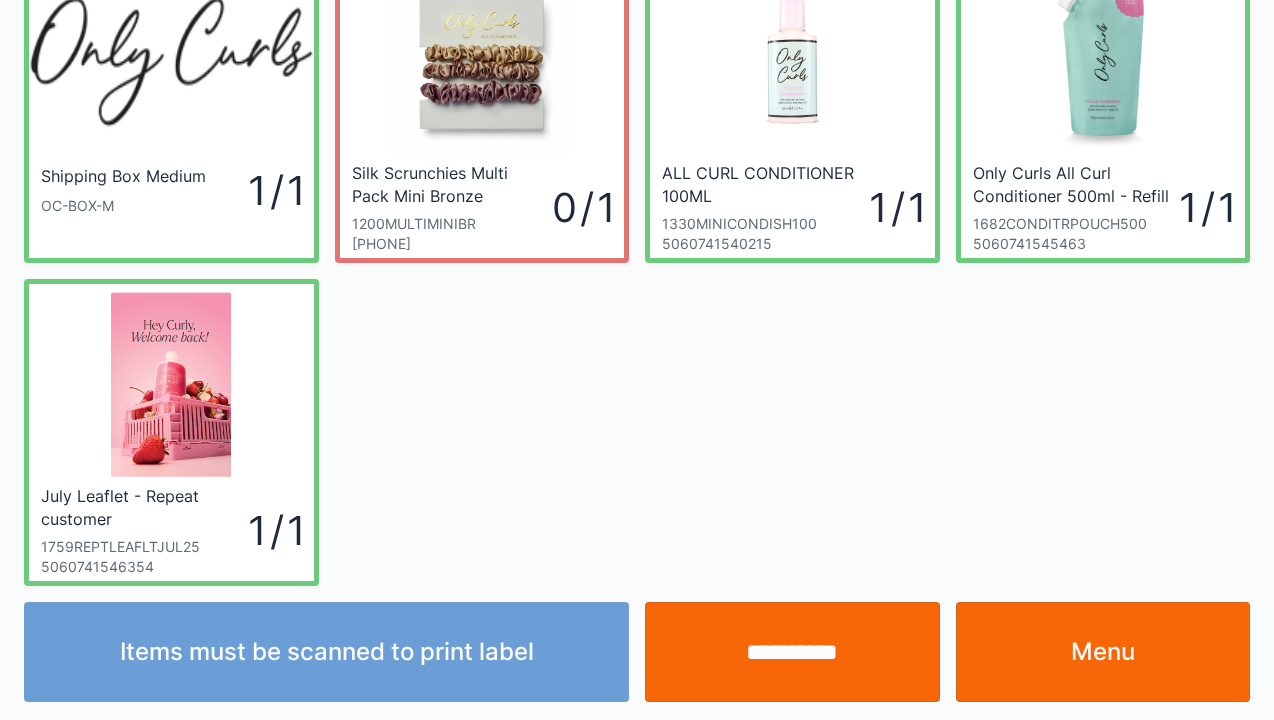 click on "**********" at bounding box center [792, 652] 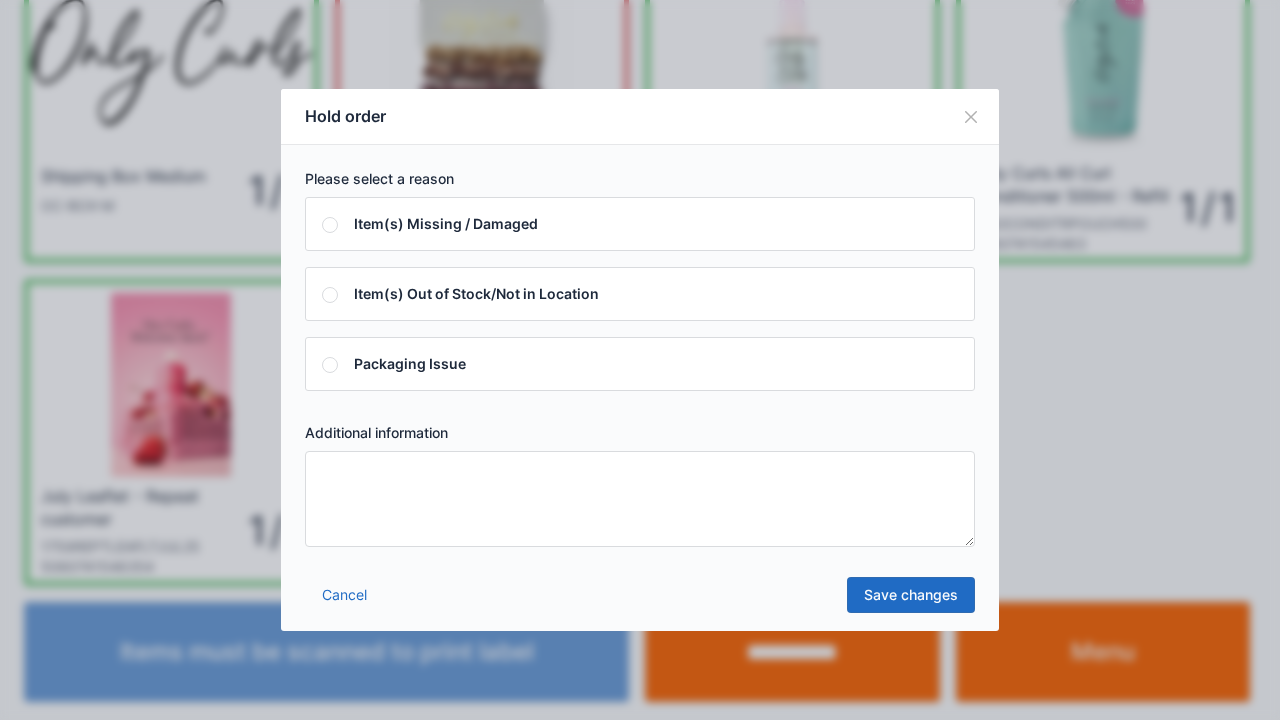 click at bounding box center (640, 499) 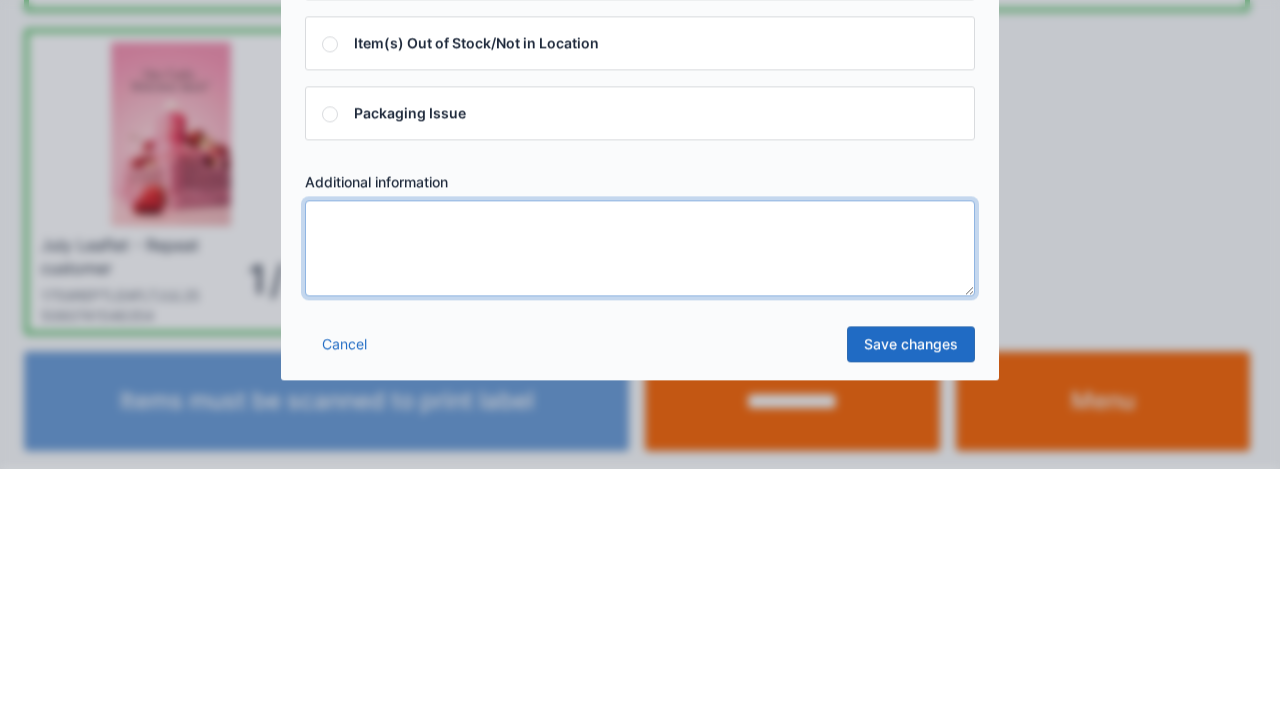 scroll, scrollTop: 116, scrollLeft: 0, axis: vertical 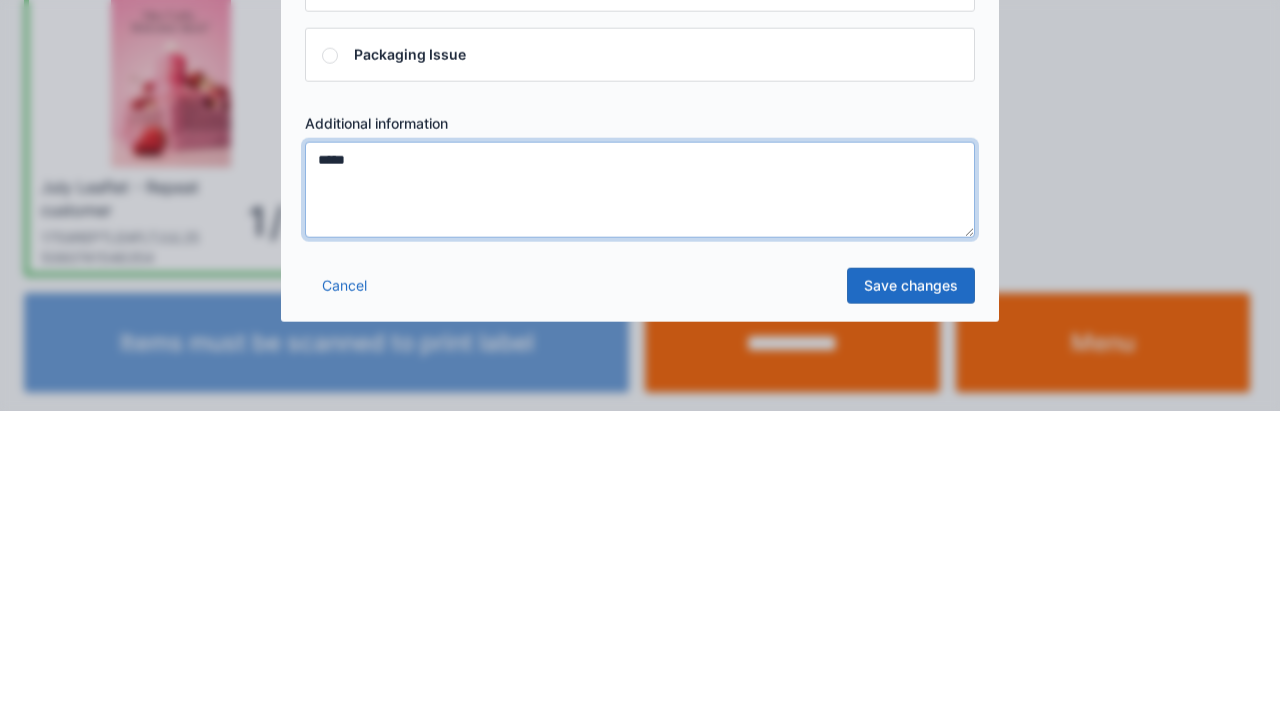 type on "*****" 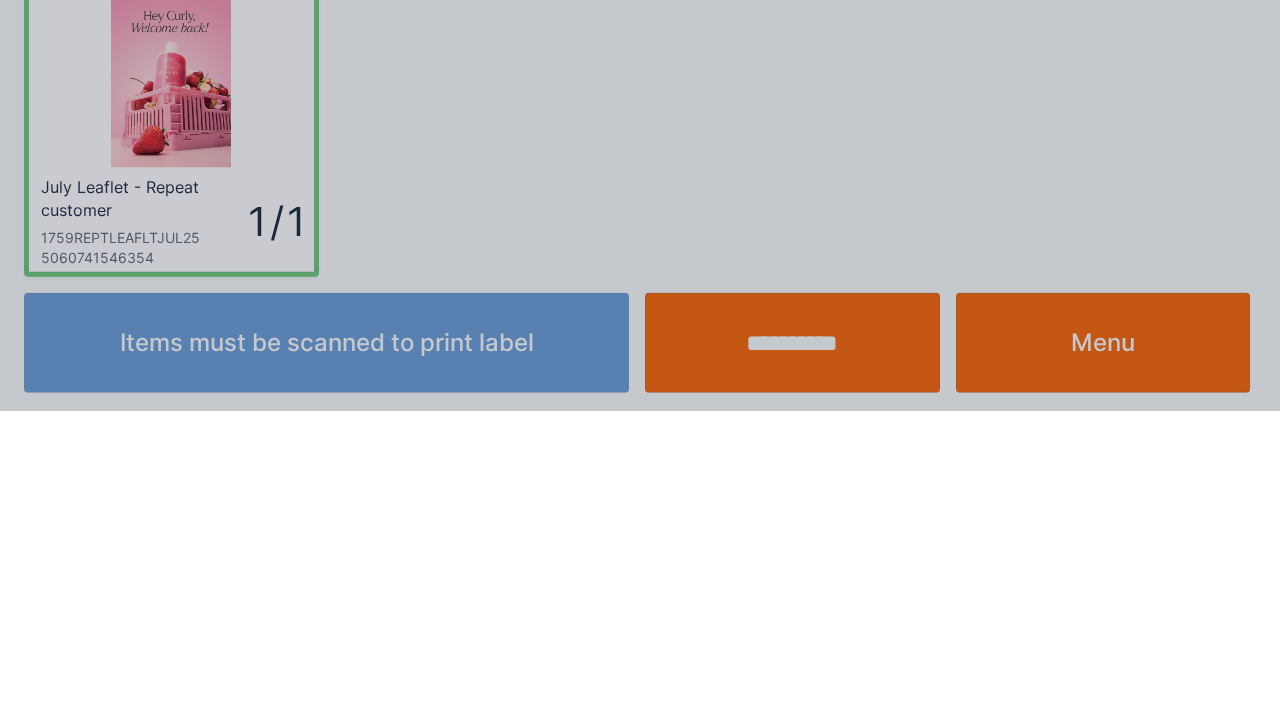 scroll, scrollTop: 116, scrollLeft: 0, axis: vertical 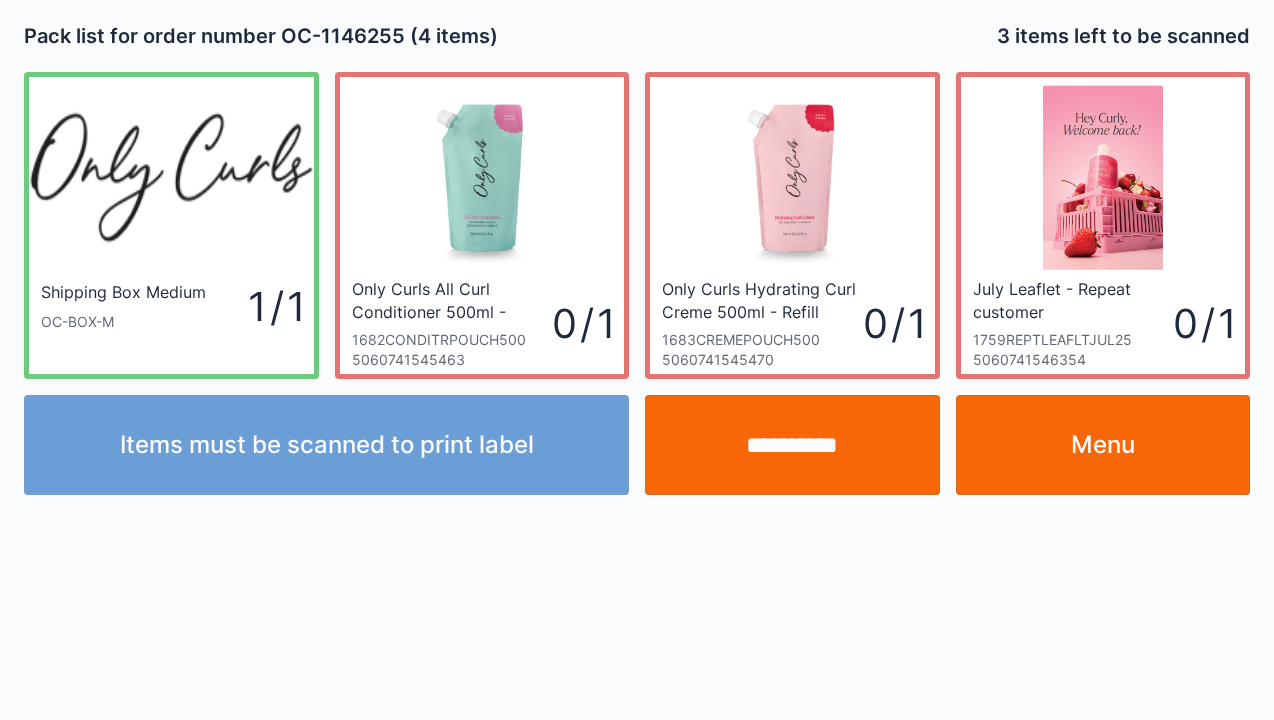 click on "Menu" at bounding box center [1103, 445] 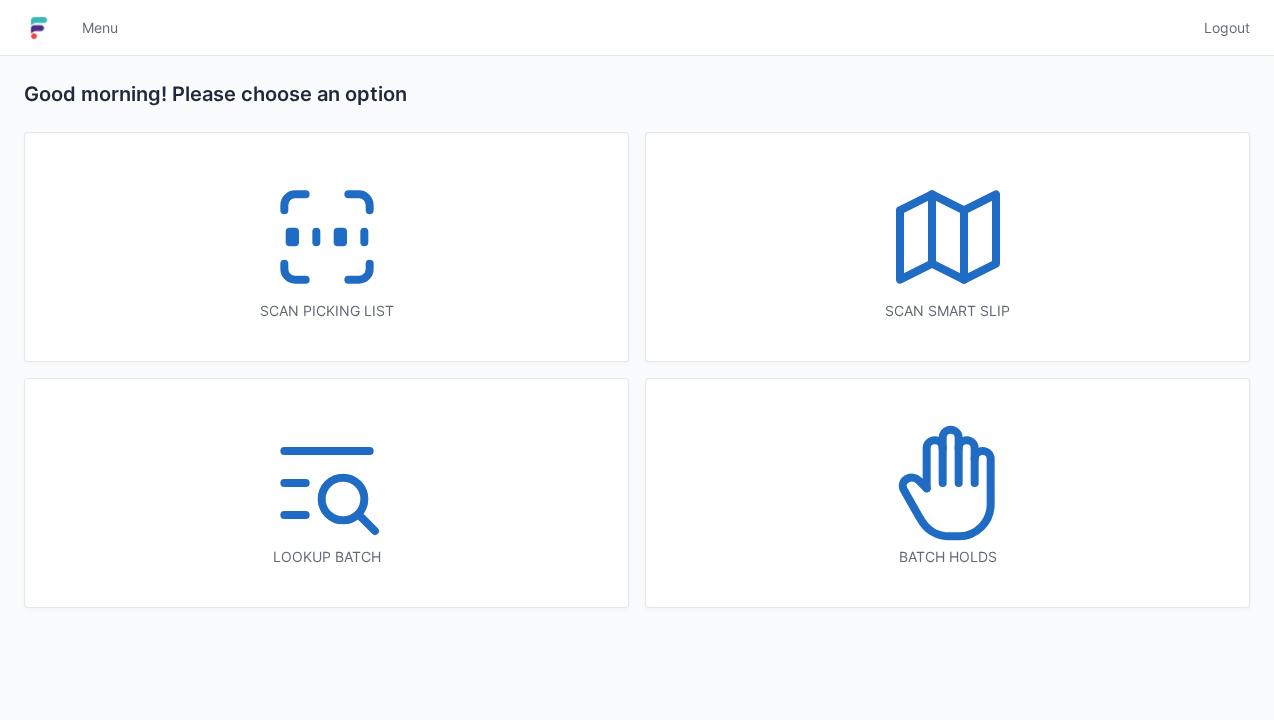 scroll, scrollTop: 0, scrollLeft: 0, axis: both 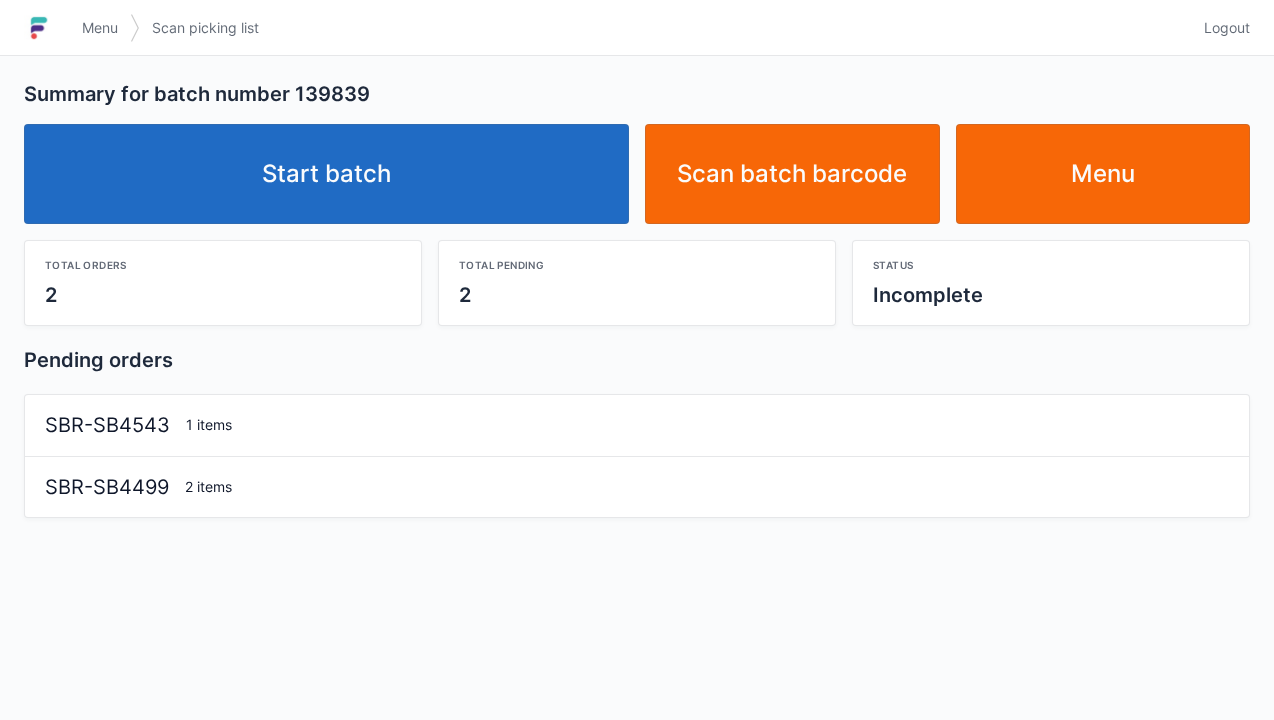 click on "Start batch" at bounding box center [326, 174] 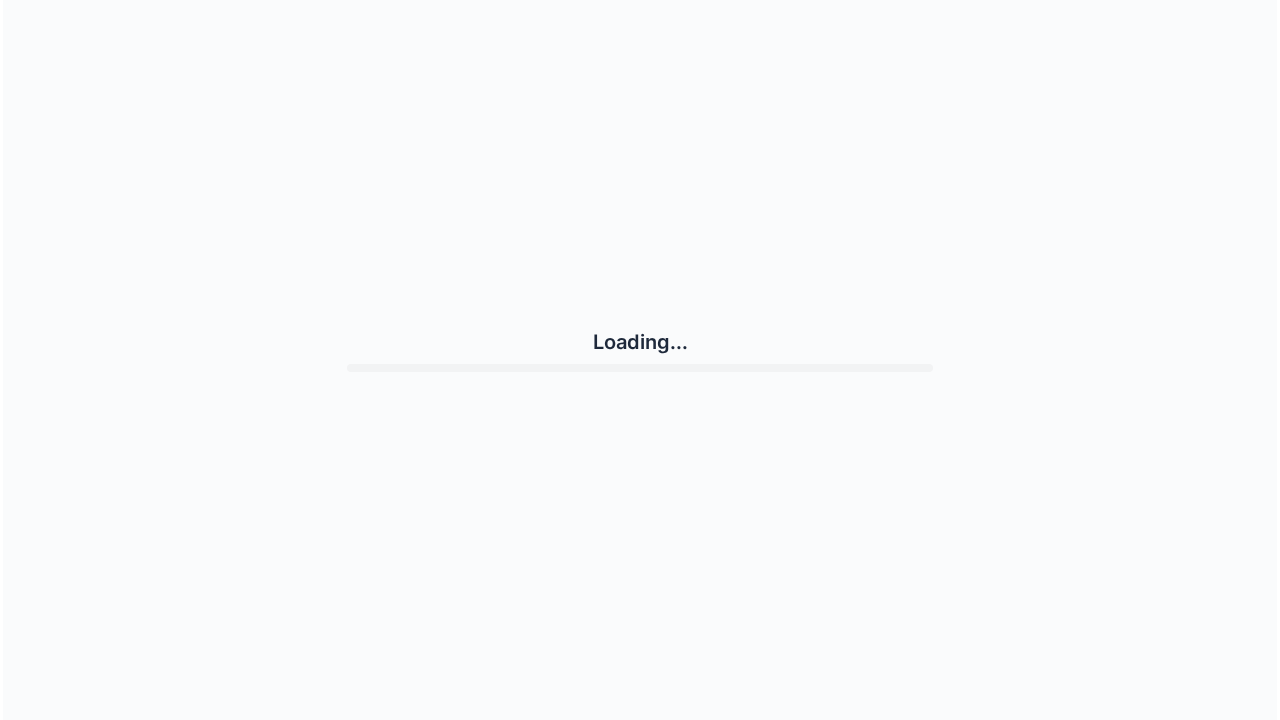 scroll, scrollTop: 0, scrollLeft: 0, axis: both 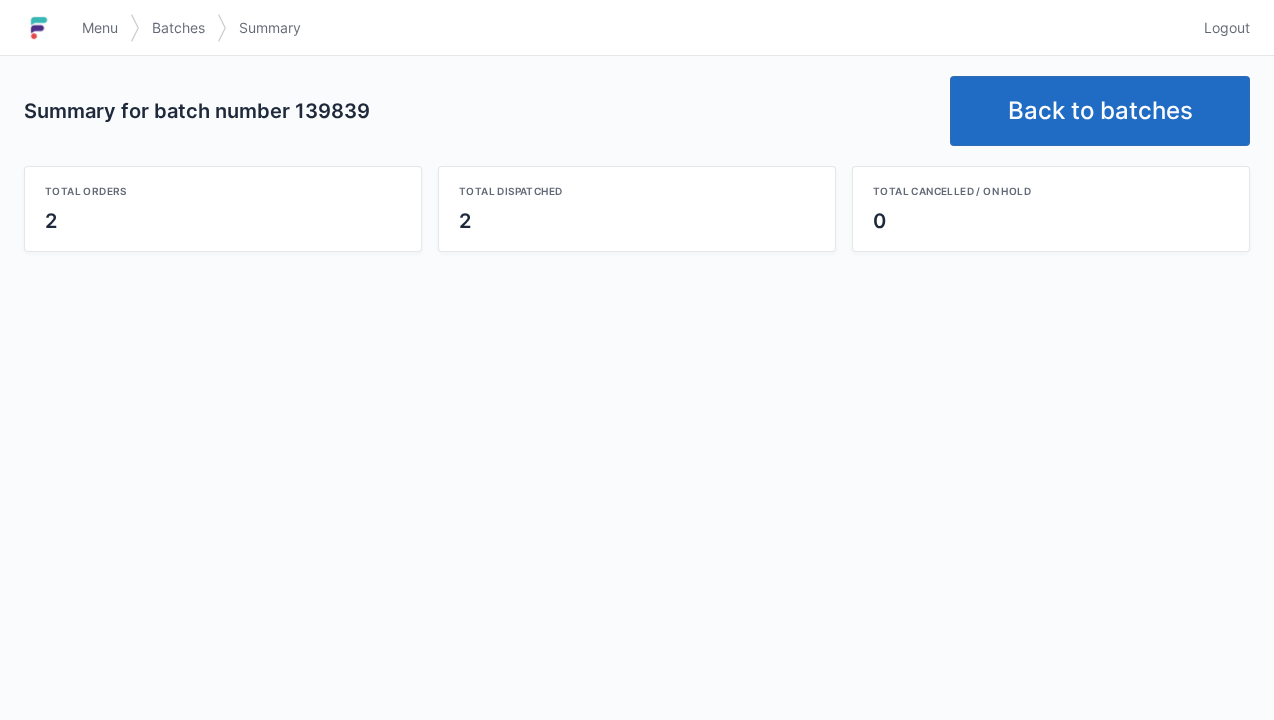 click on "Back to batches" at bounding box center (1100, 111) 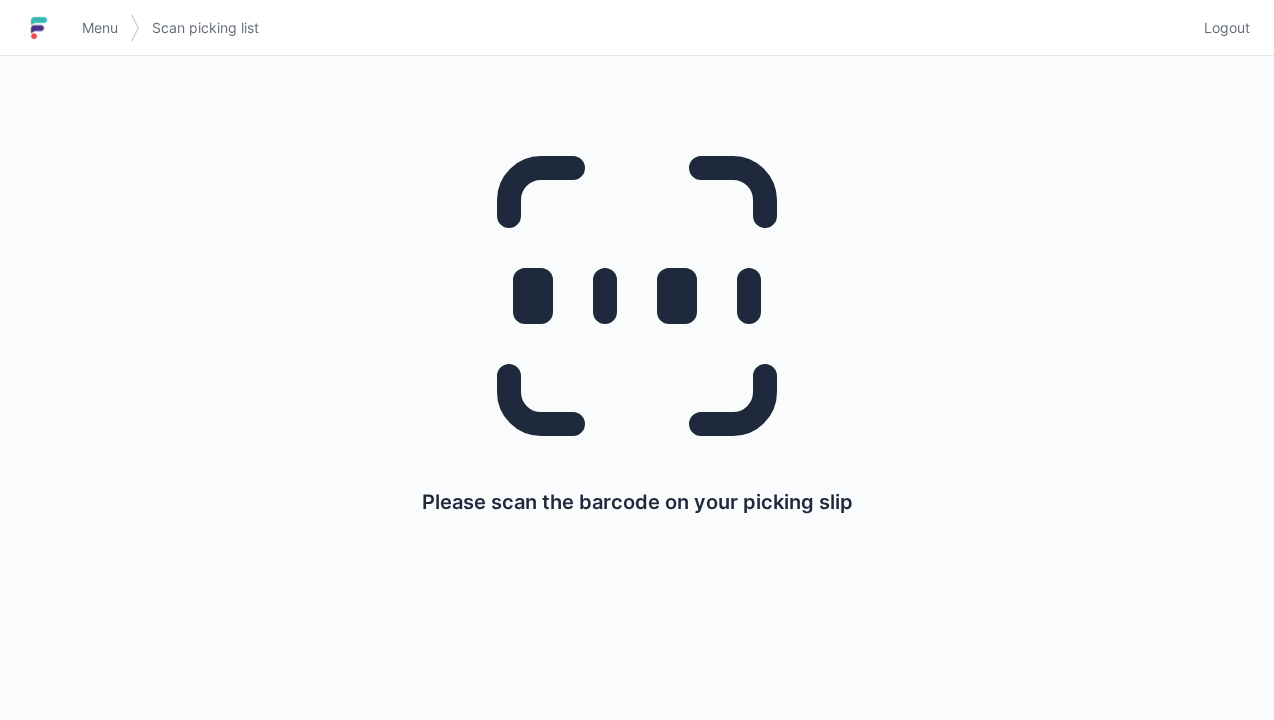 scroll, scrollTop: 0, scrollLeft: 0, axis: both 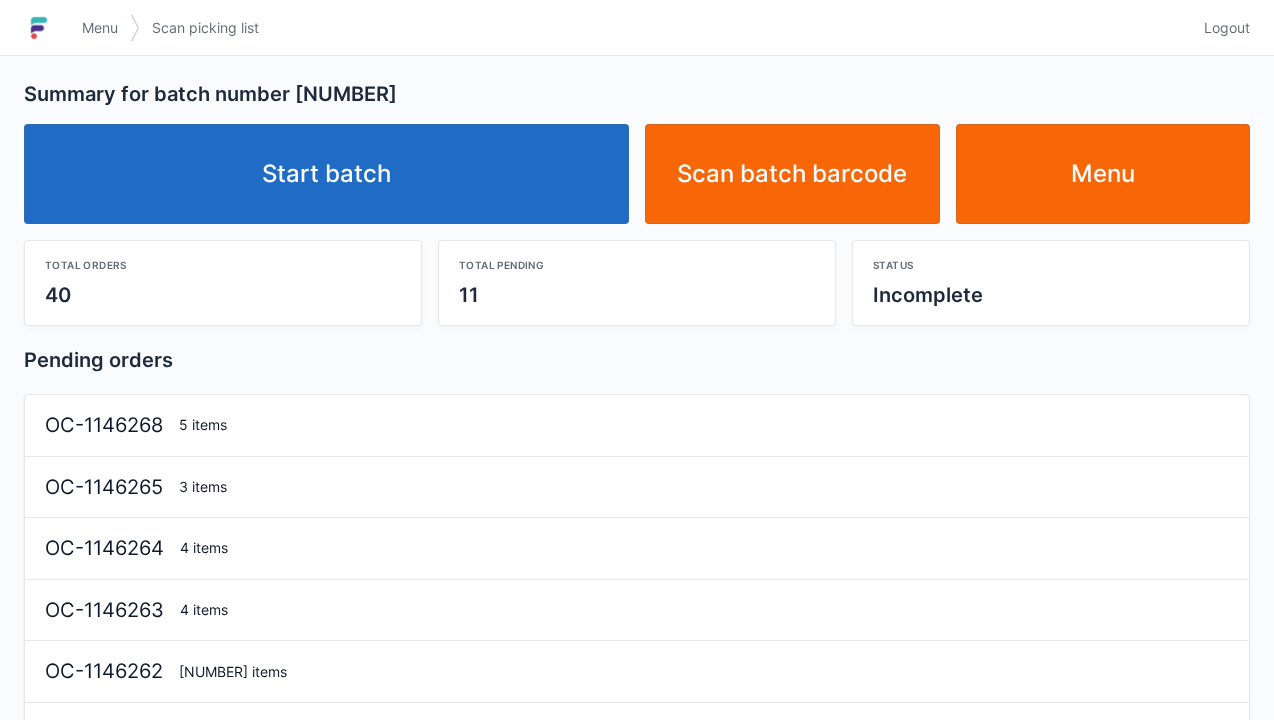 click on "Start batch" at bounding box center [326, 174] 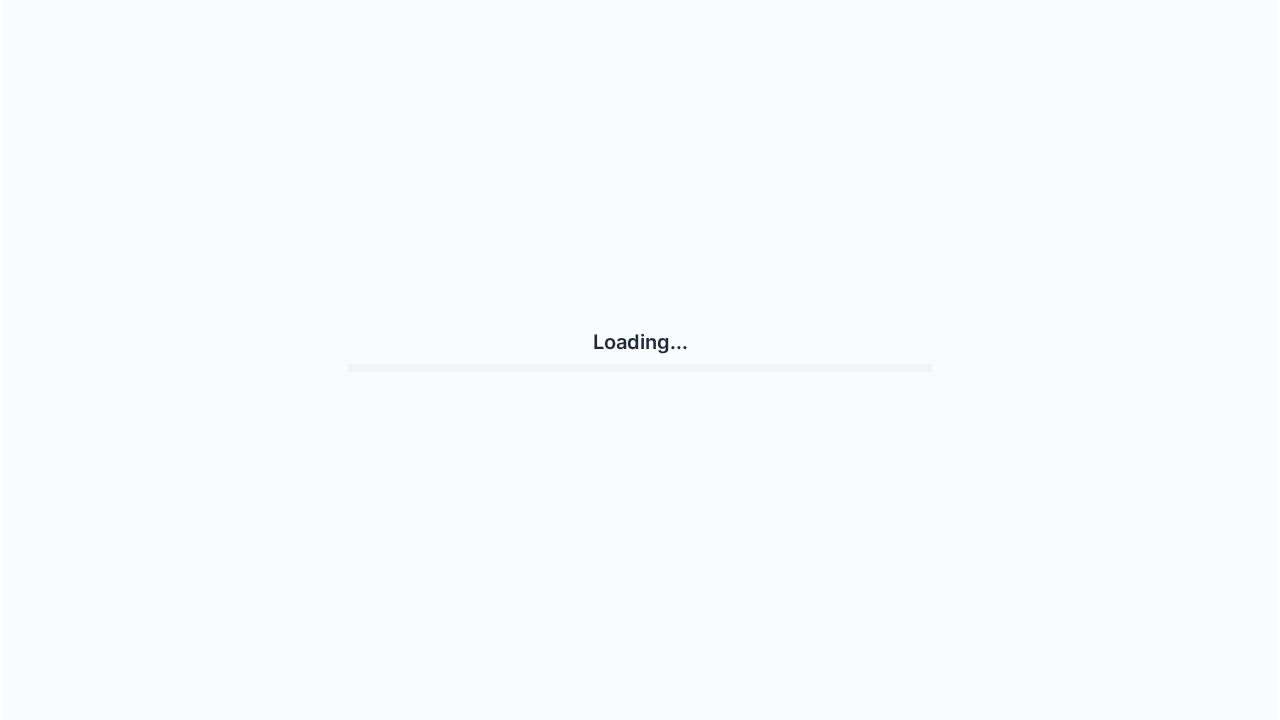 scroll, scrollTop: 0, scrollLeft: 0, axis: both 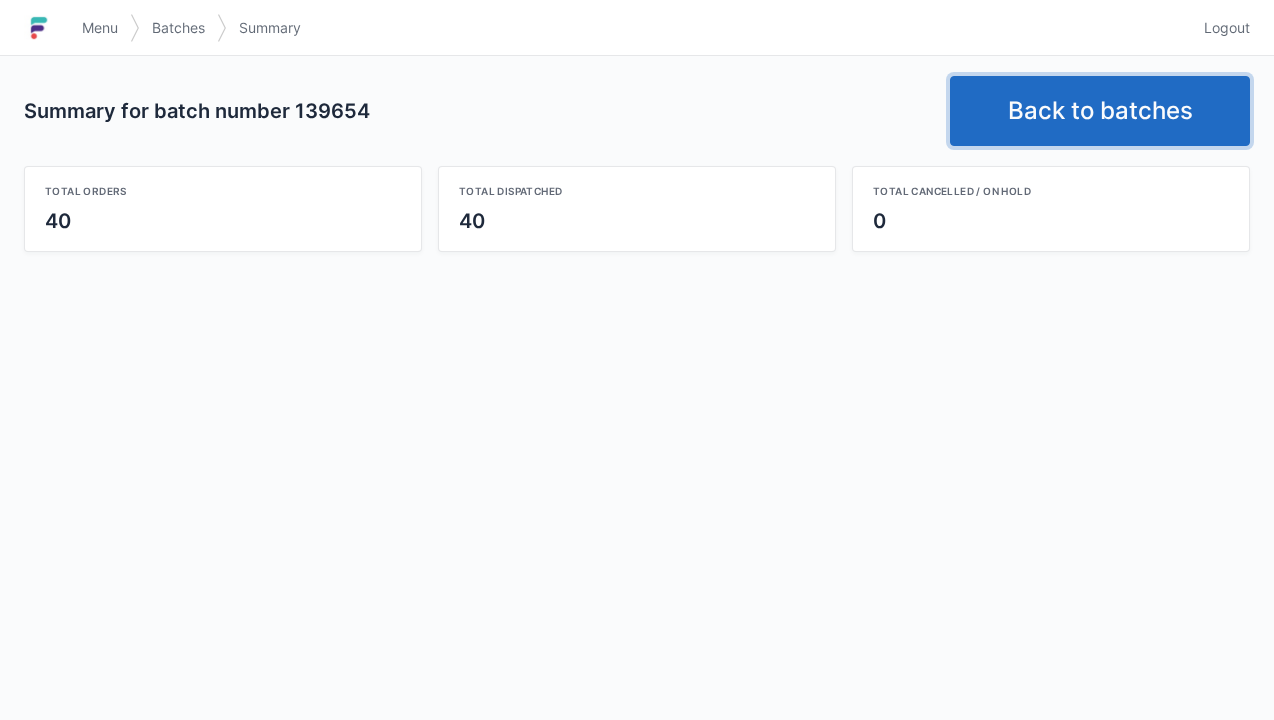 click on "Back to batches" at bounding box center (1100, 111) 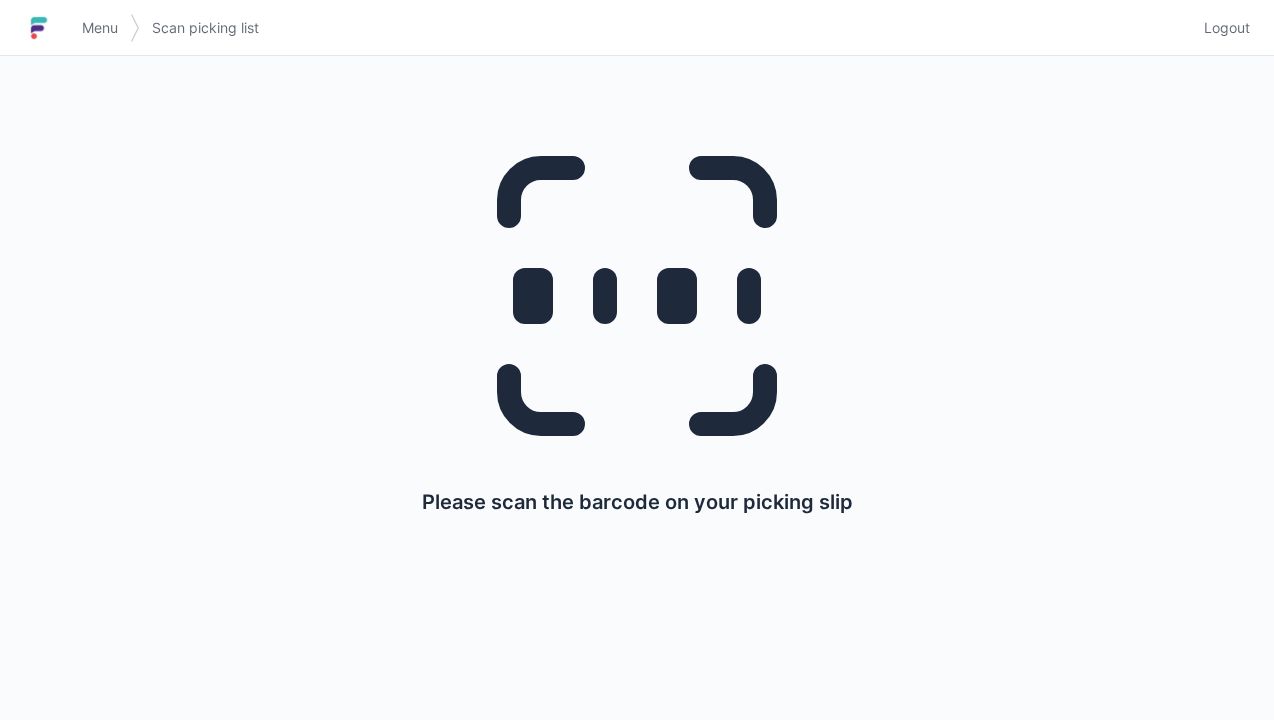 scroll, scrollTop: 0, scrollLeft: 0, axis: both 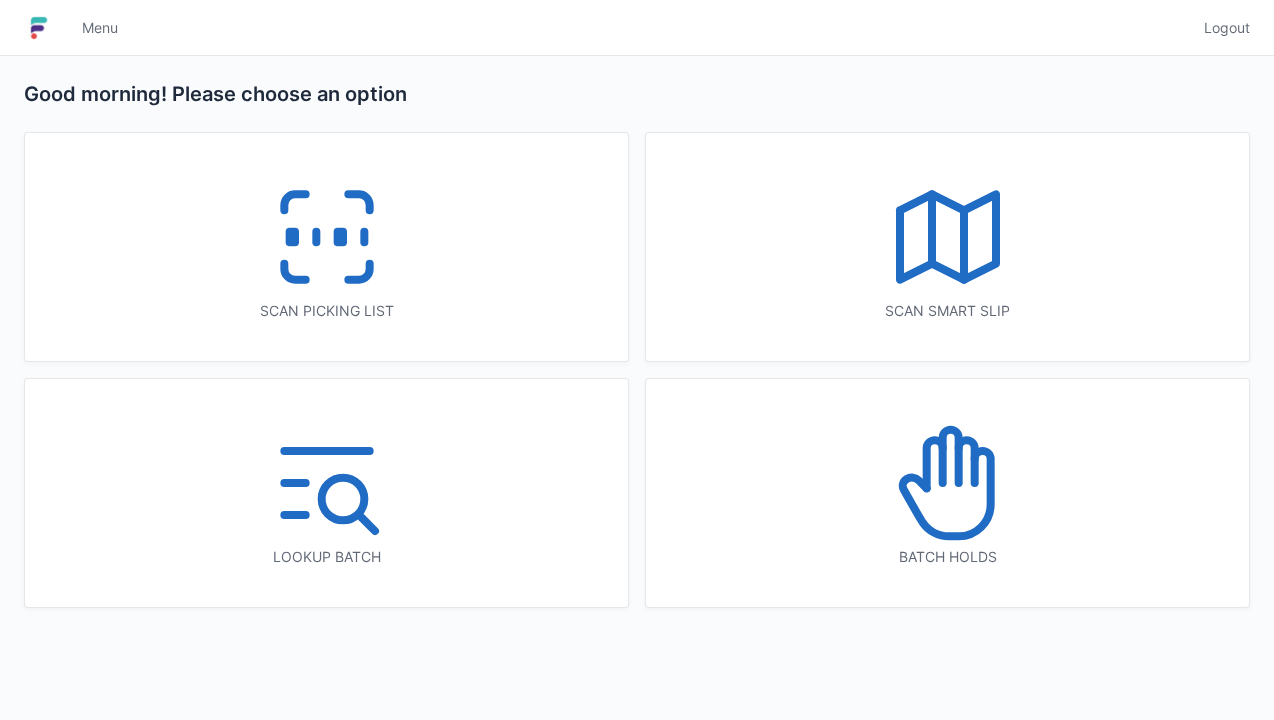 click 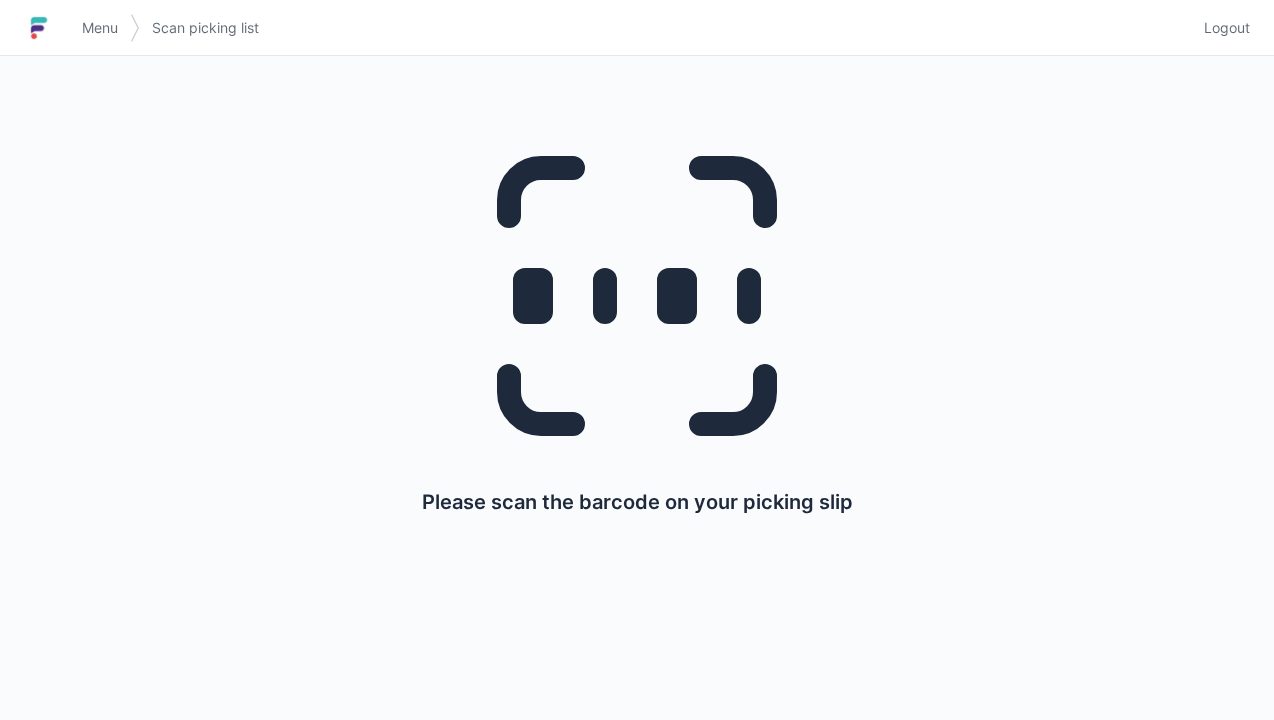 scroll, scrollTop: 0, scrollLeft: 0, axis: both 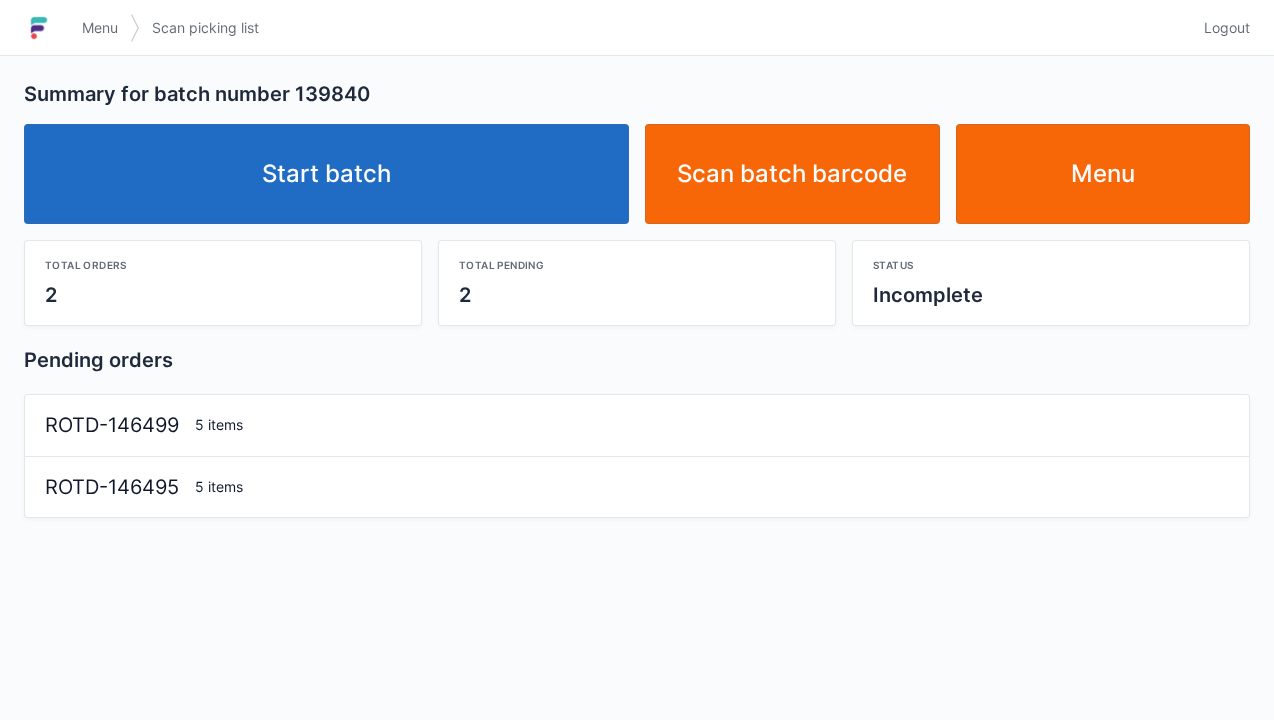 click on "Start batch" at bounding box center (326, 174) 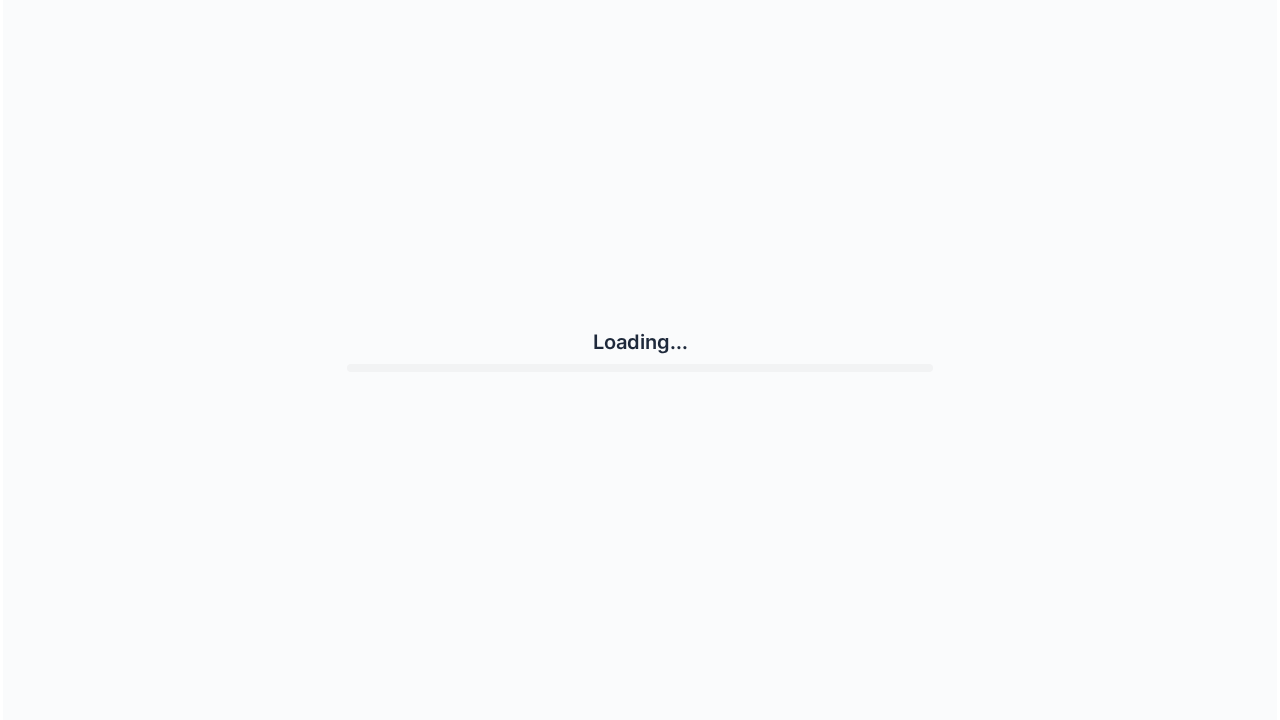 scroll, scrollTop: 0, scrollLeft: 0, axis: both 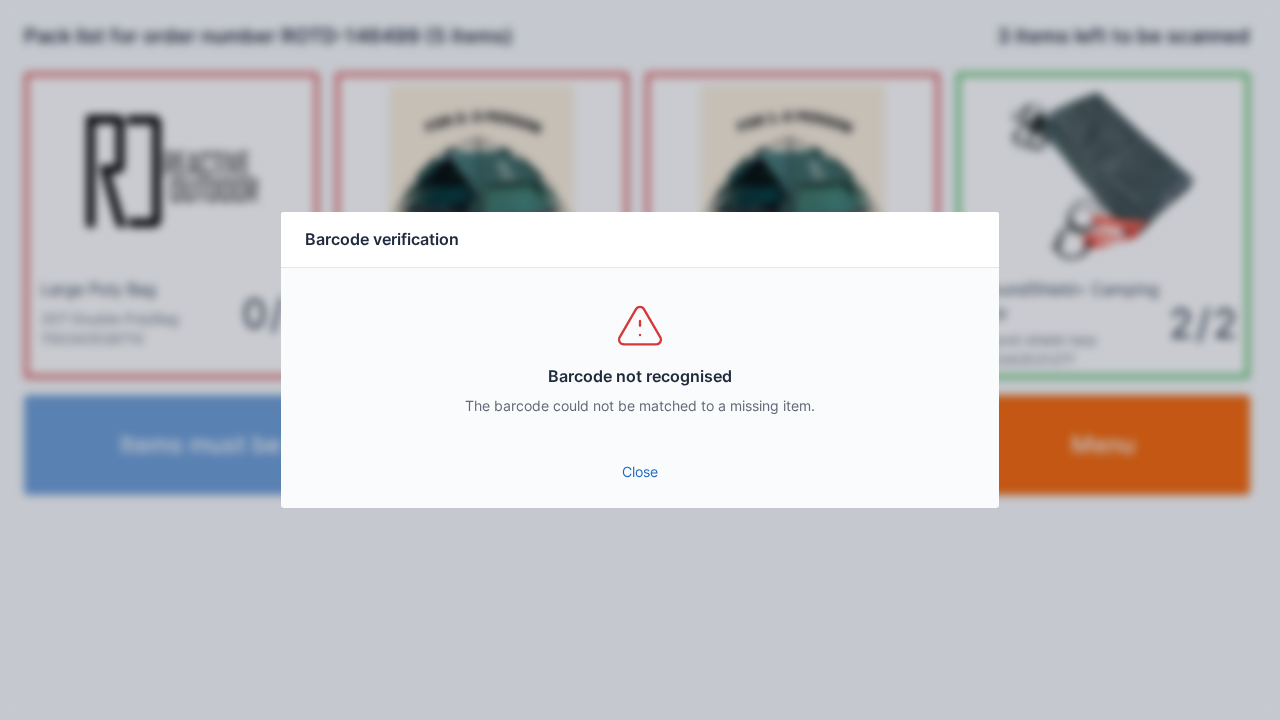 click on "Close" at bounding box center [640, 472] 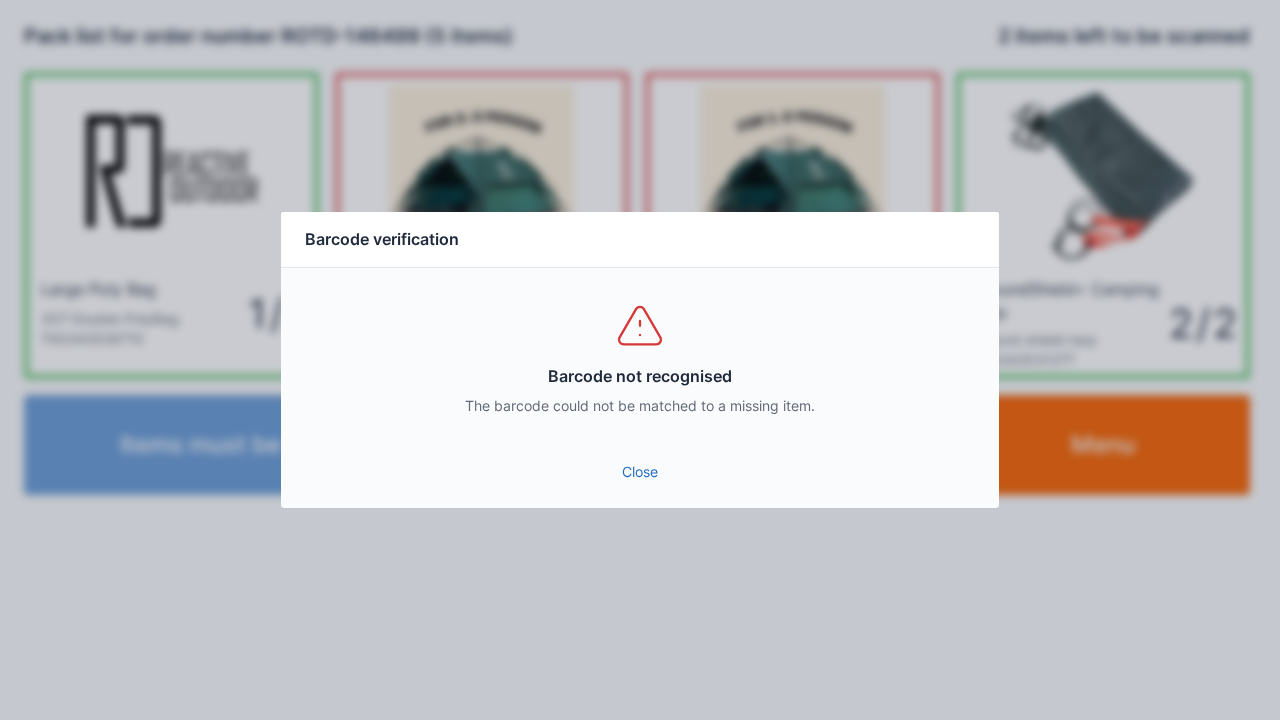 click on "Close" at bounding box center [640, 472] 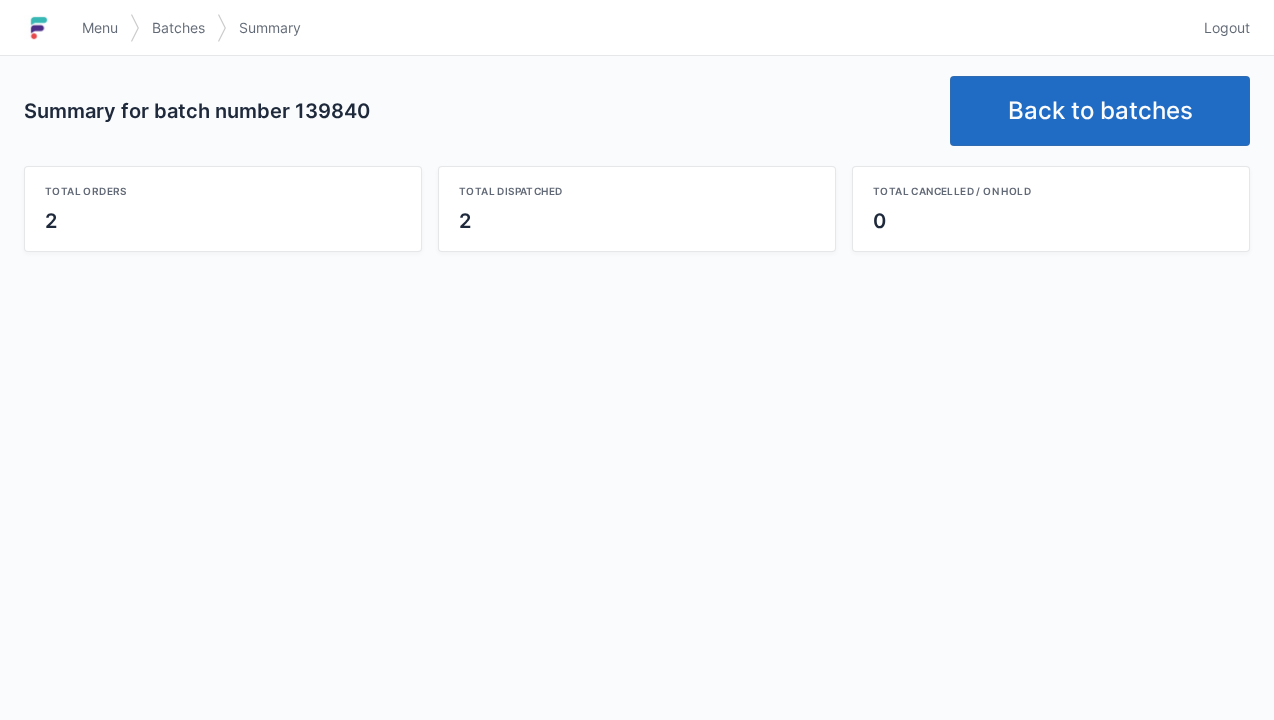 scroll, scrollTop: 0, scrollLeft: 0, axis: both 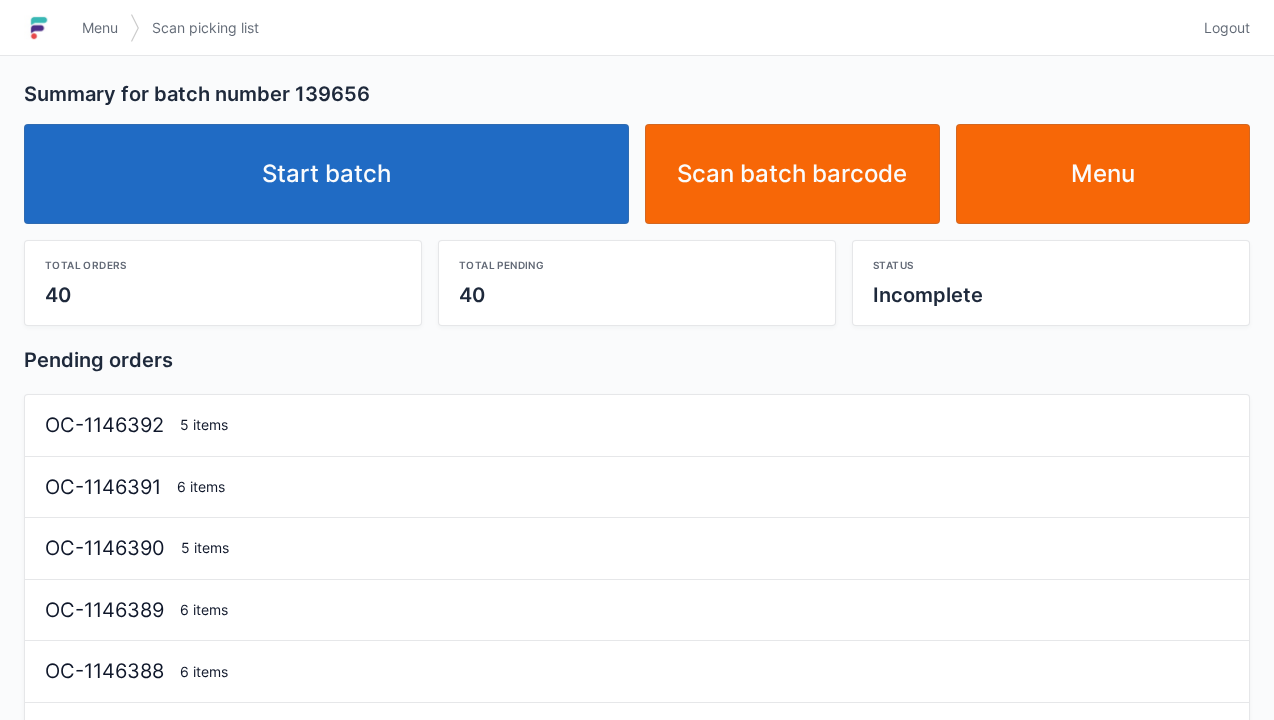 click on "Start batch" at bounding box center (326, 174) 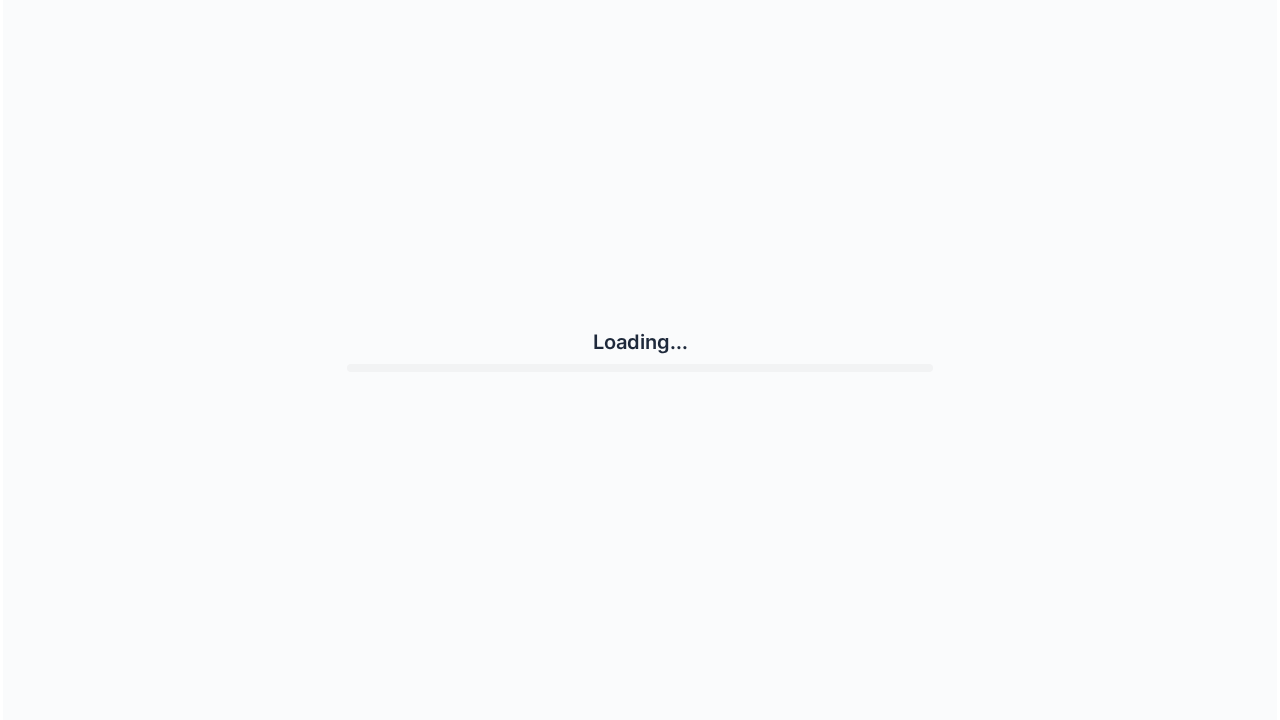 scroll, scrollTop: 0, scrollLeft: 0, axis: both 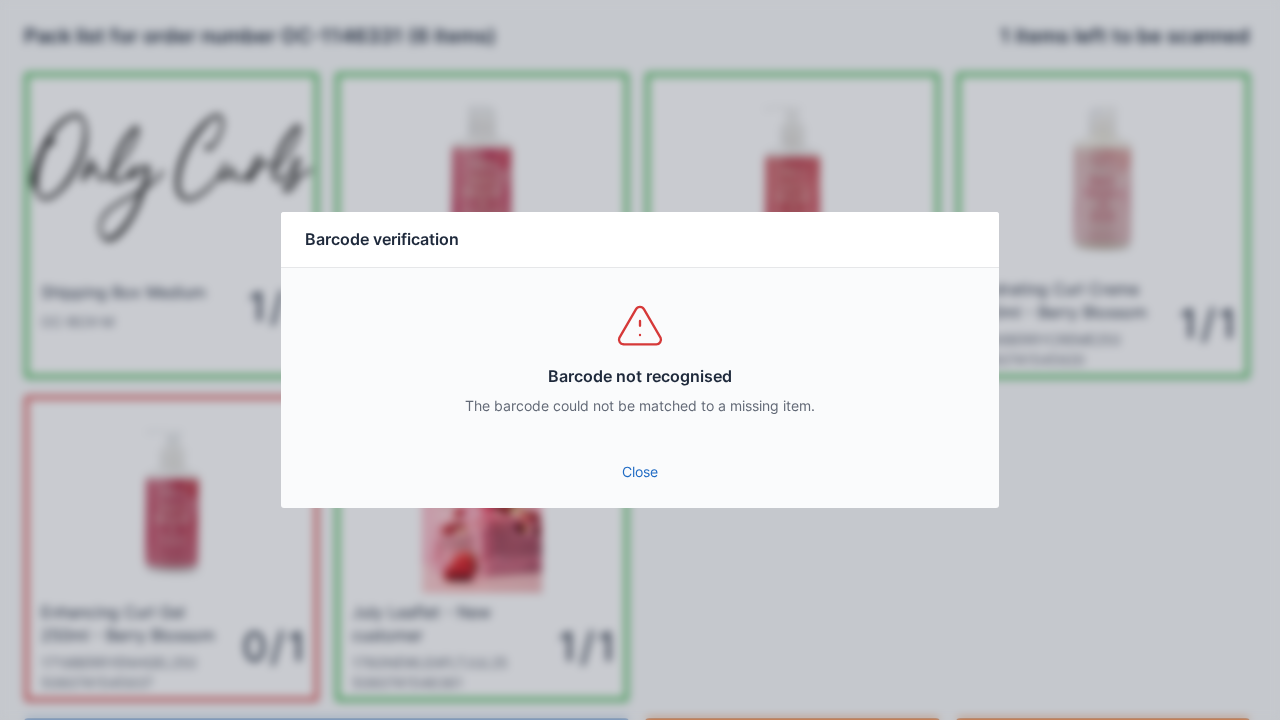 click on "Close" at bounding box center (640, 472) 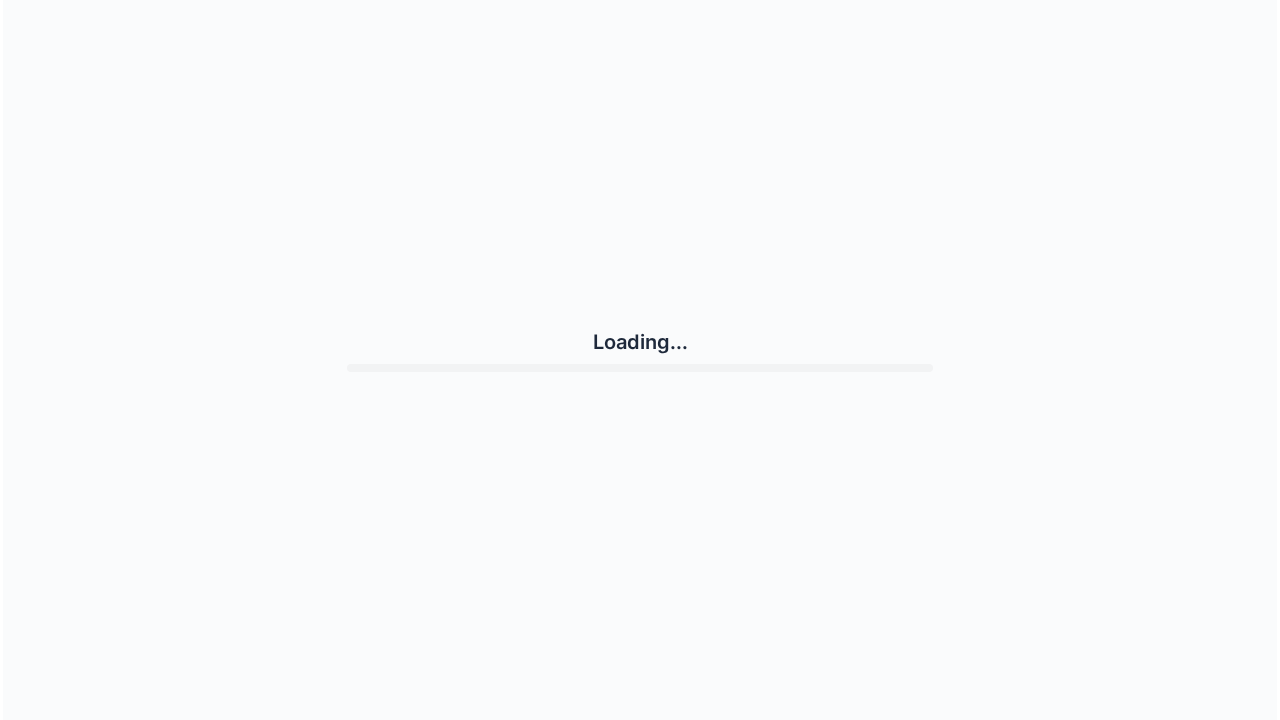 scroll, scrollTop: 0, scrollLeft: 0, axis: both 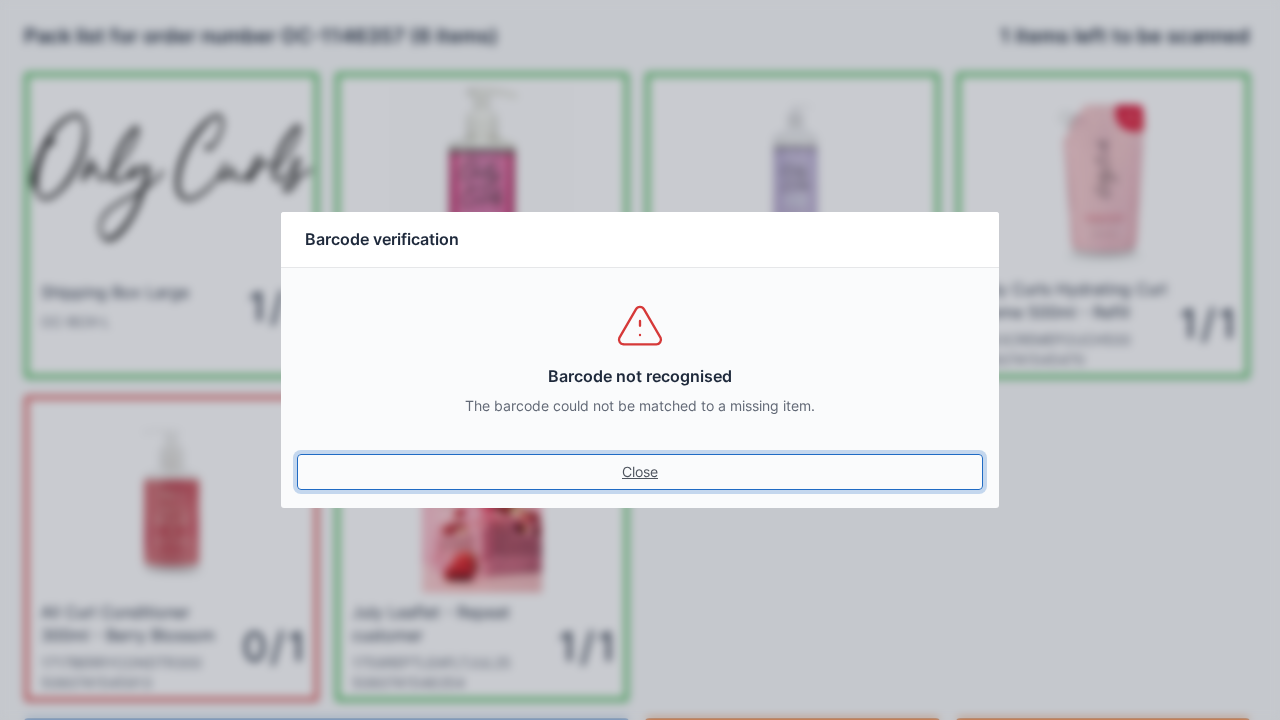 click on "Close" at bounding box center [640, 472] 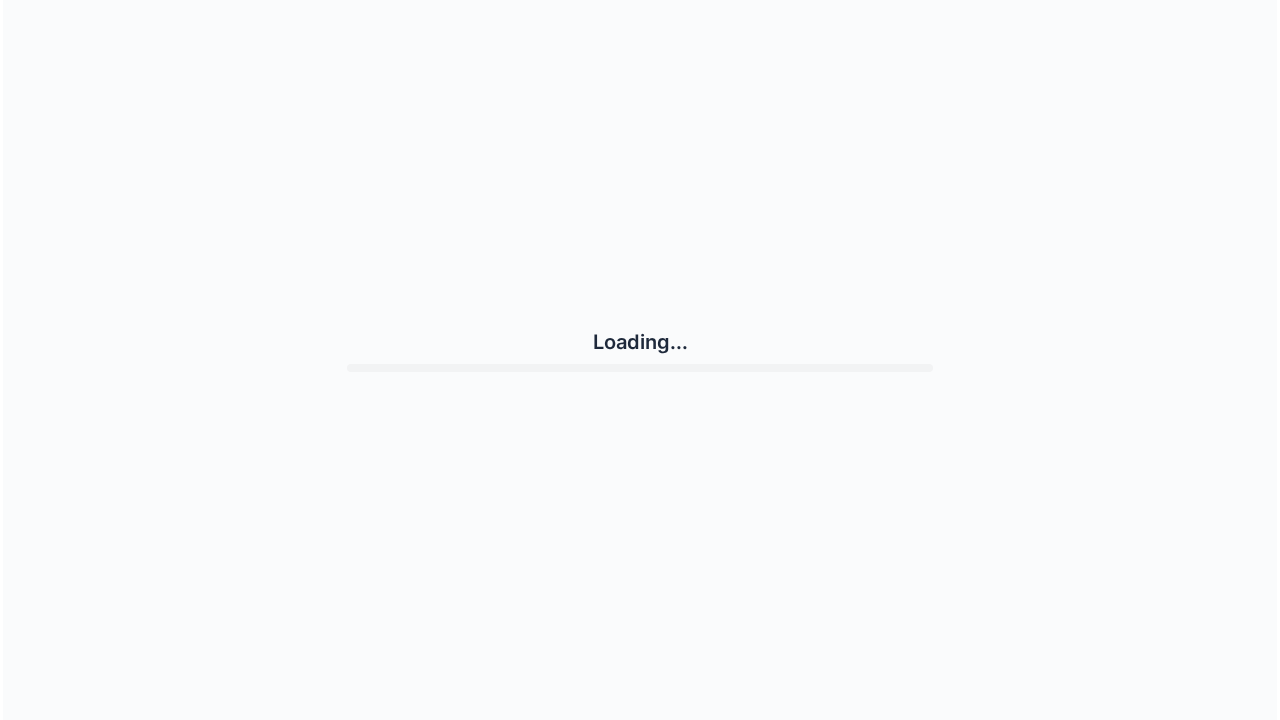 scroll, scrollTop: 0, scrollLeft: 0, axis: both 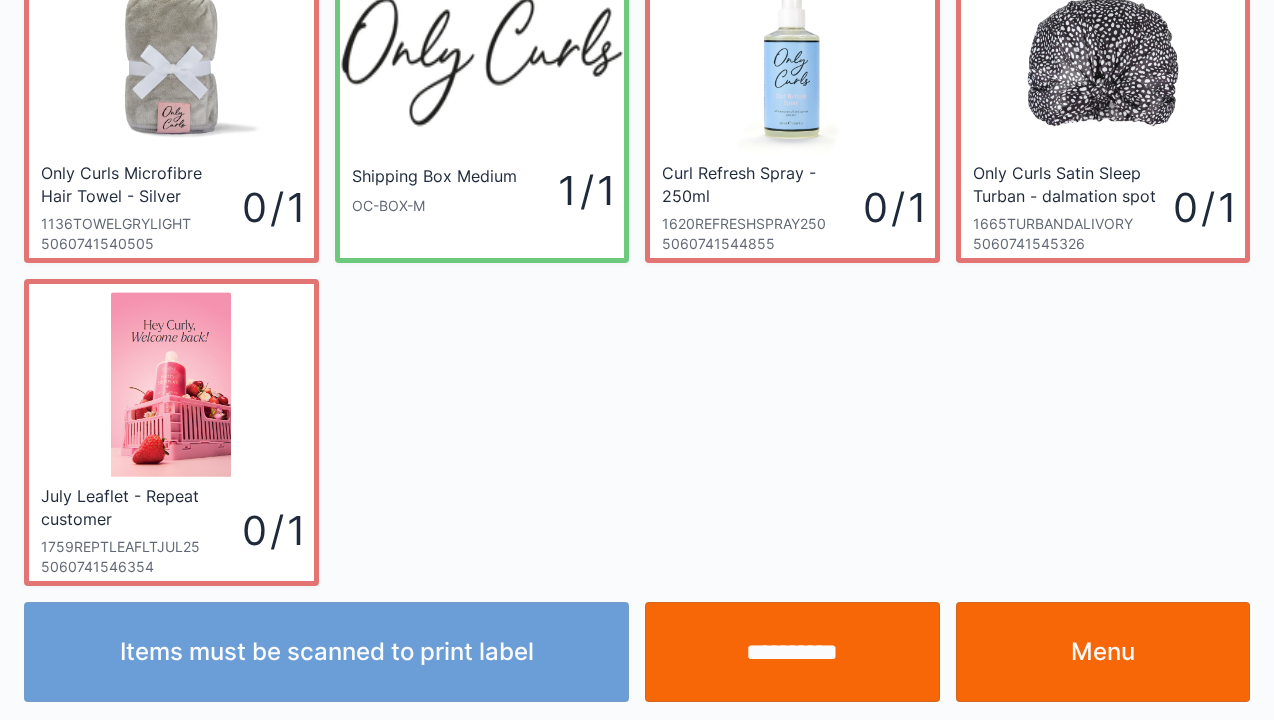 click on "Menu" at bounding box center [1103, 652] 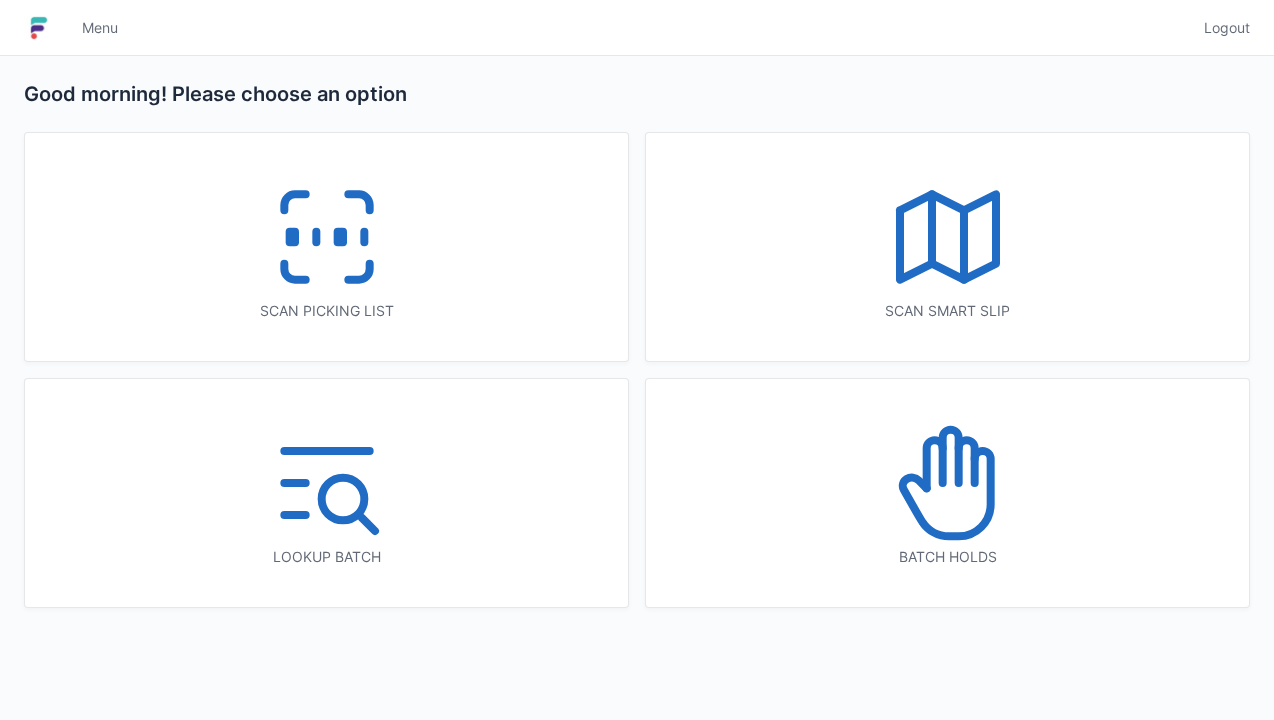 scroll, scrollTop: 0, scrollLeft: 0, axis: both 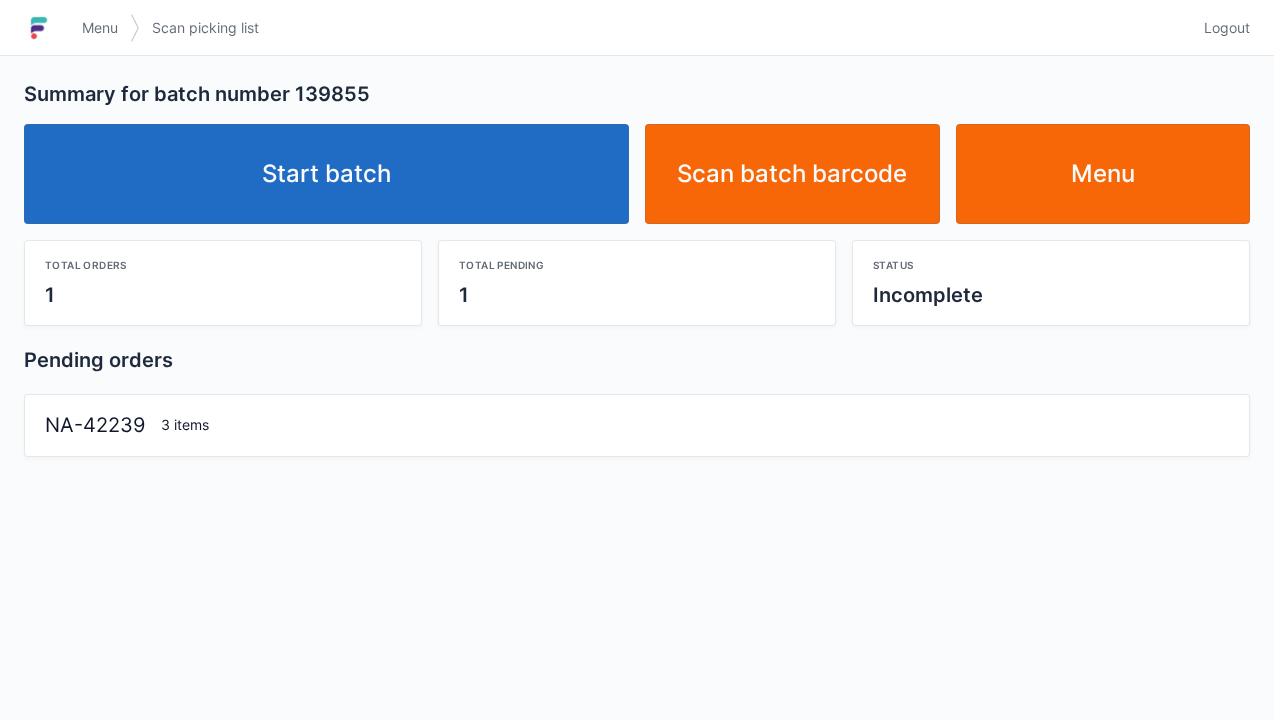 click on "Start batch" at bounding box center [326, 174] 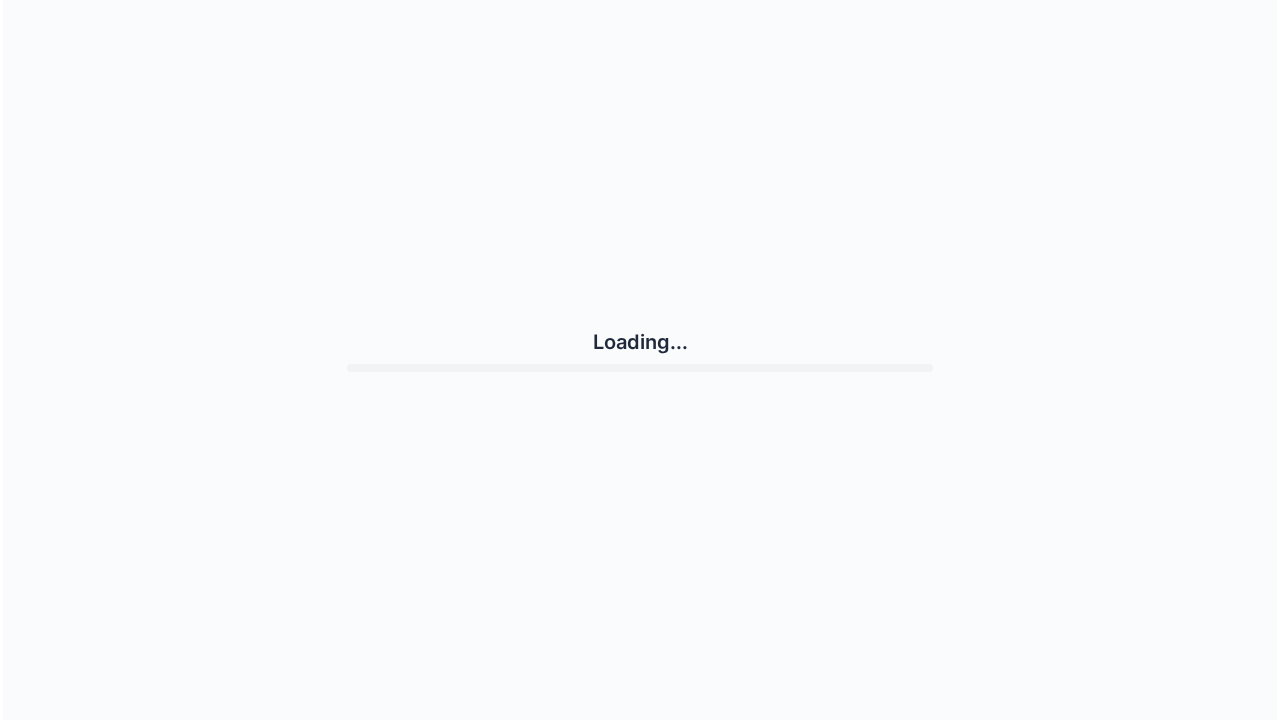 scroll, scrollTop: 0, scrollLeft: 0, axis: both 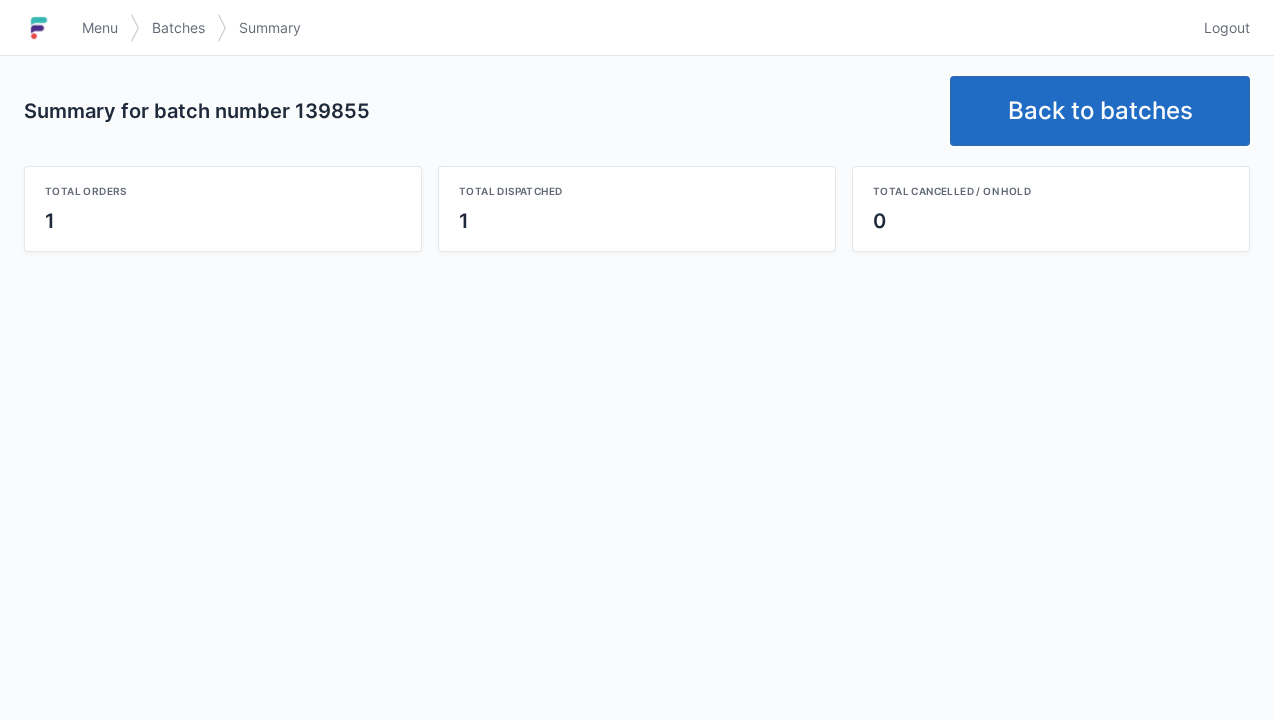 click on "Back to batches" at bounding box center [1100, 111] 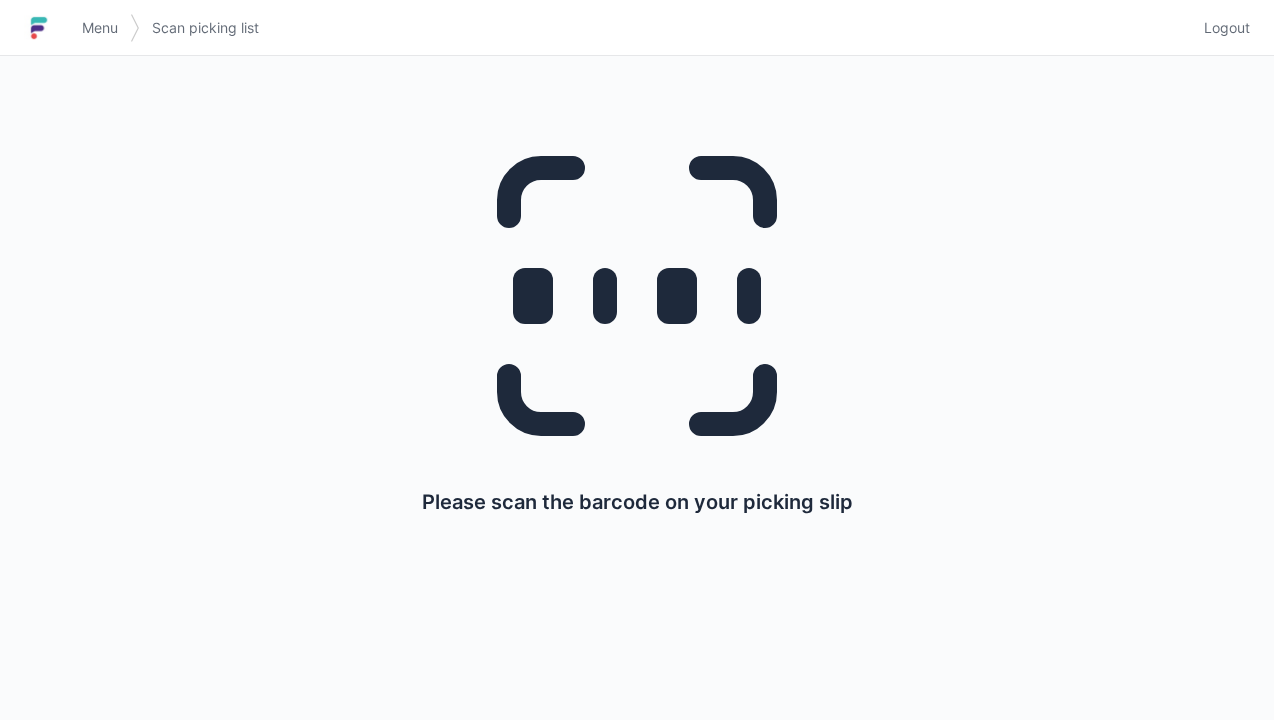scroll, scrollTop: 0, scrollLeft: 0, axis: both 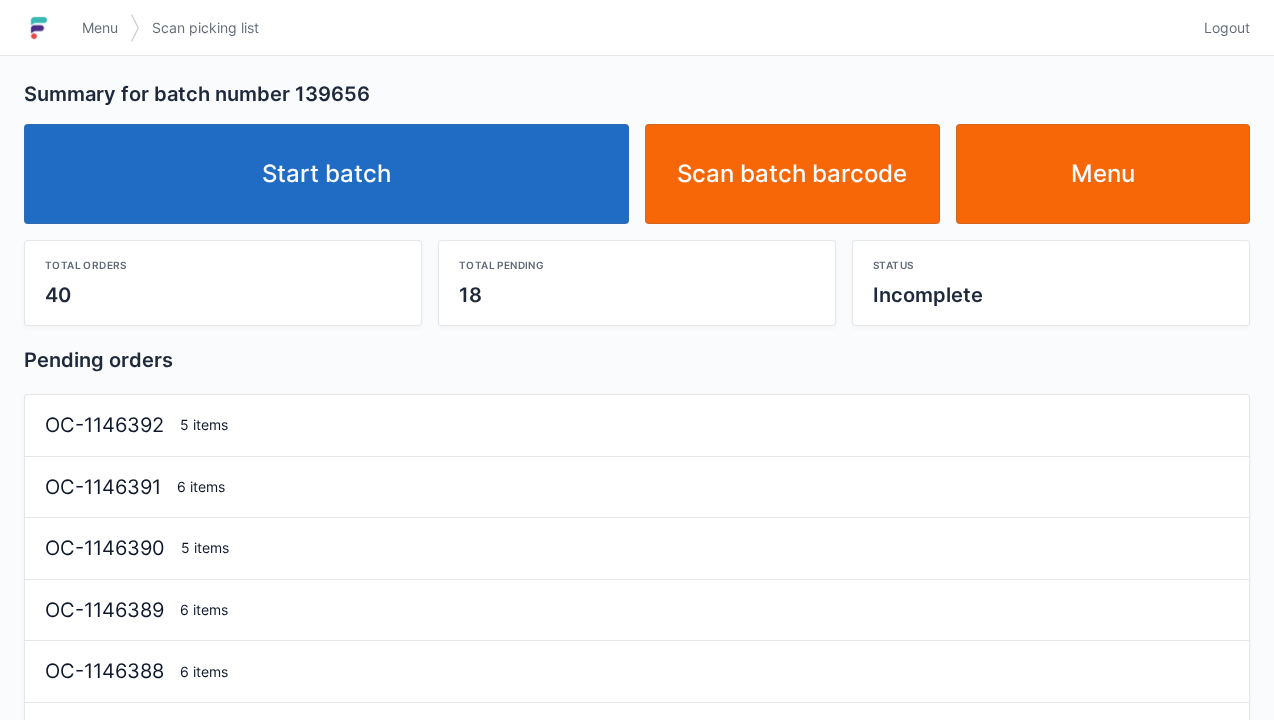 click on "Start batch" at bounding box center (326, 174) 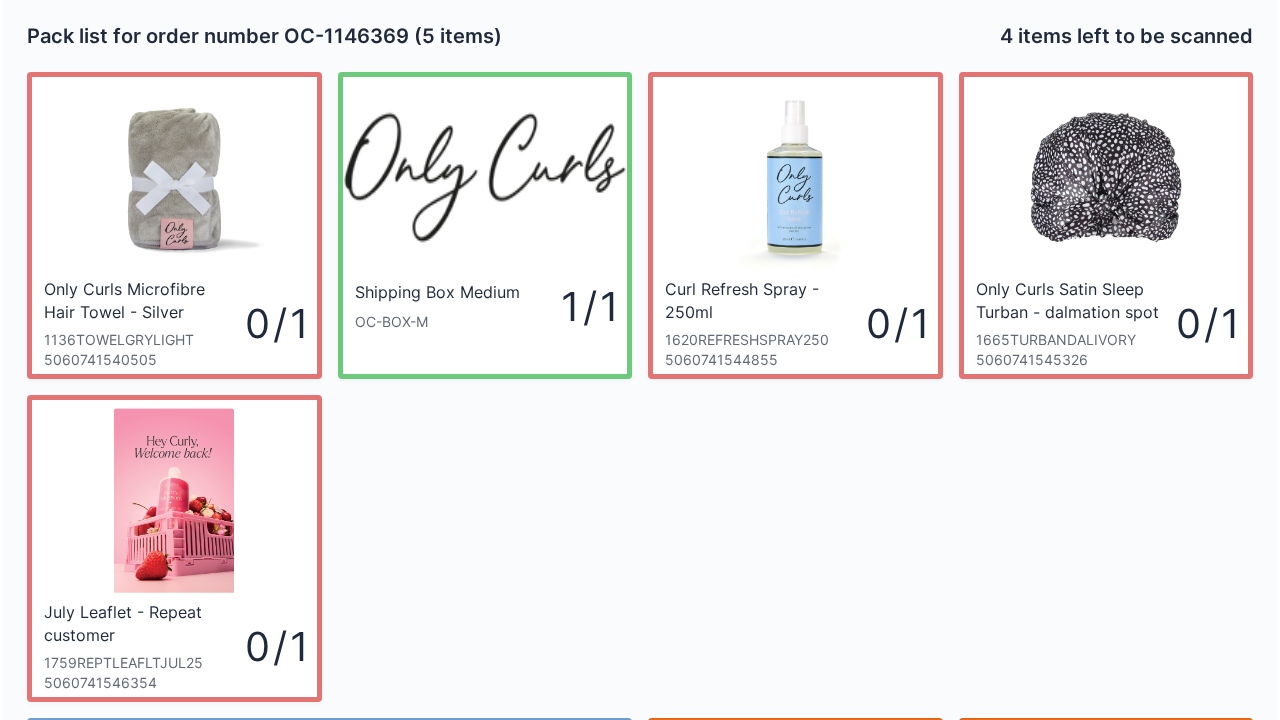 scroll, scrollTop: 0, scrollLeft: 0, axis: both 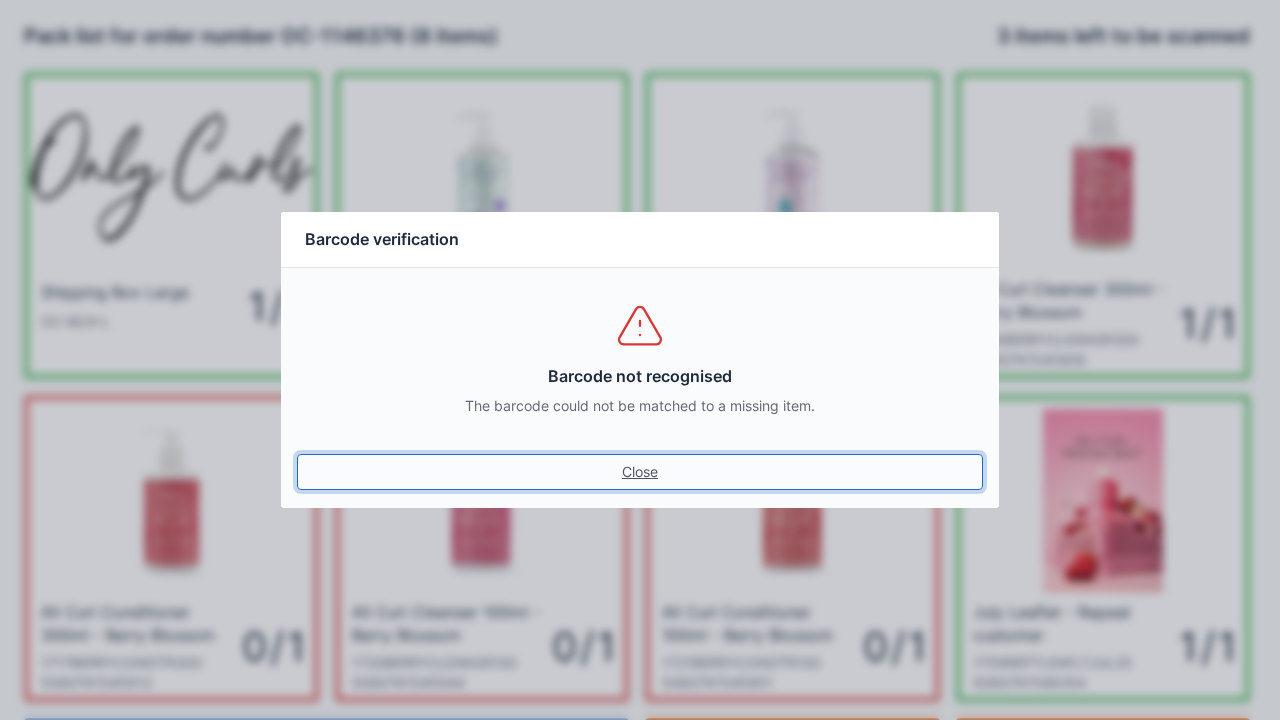 click on "Close" at bounding box center (640, 472) 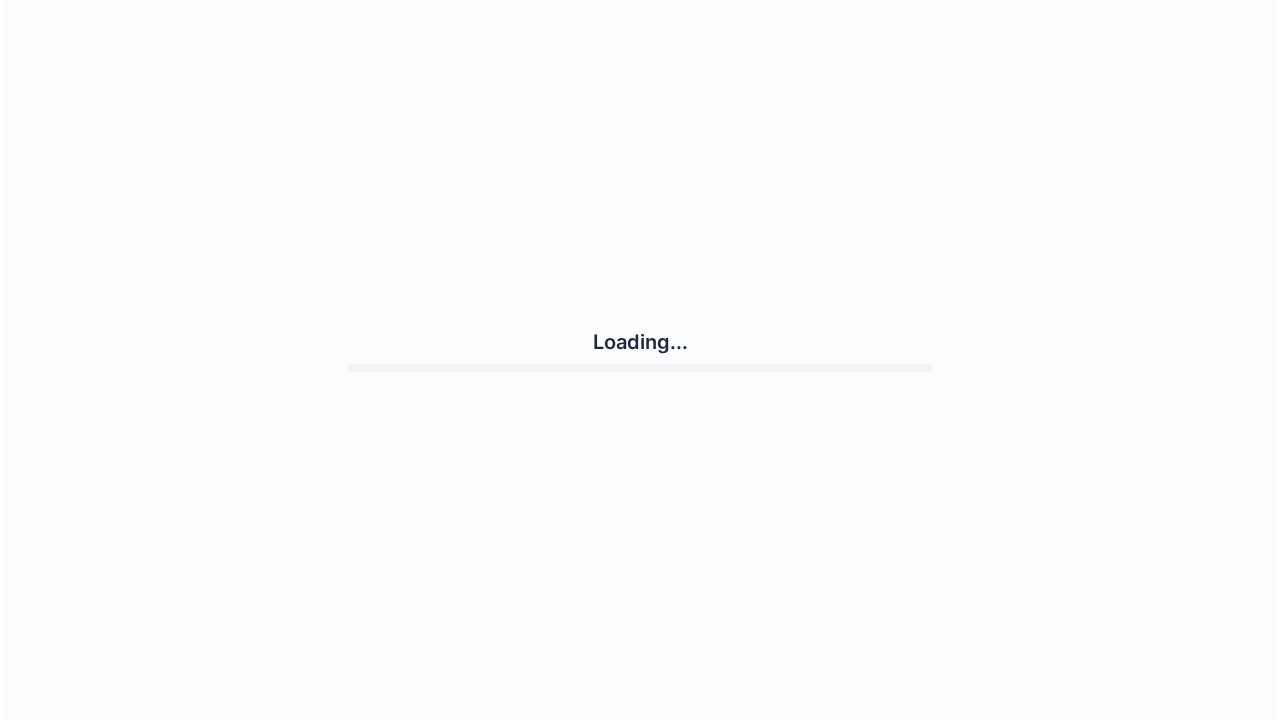 scroll, scrollTop: 0, scrollLeft: 0, axis: both 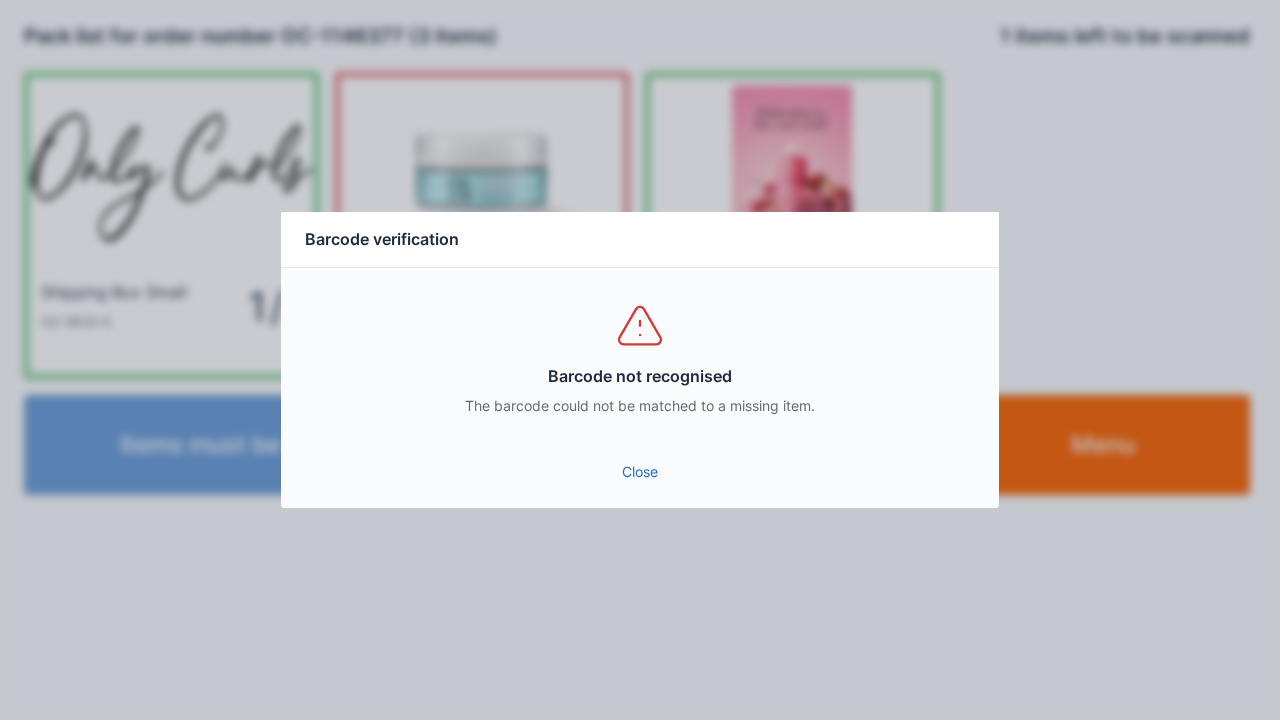 click on "Close" at bounding box center [640, 472] 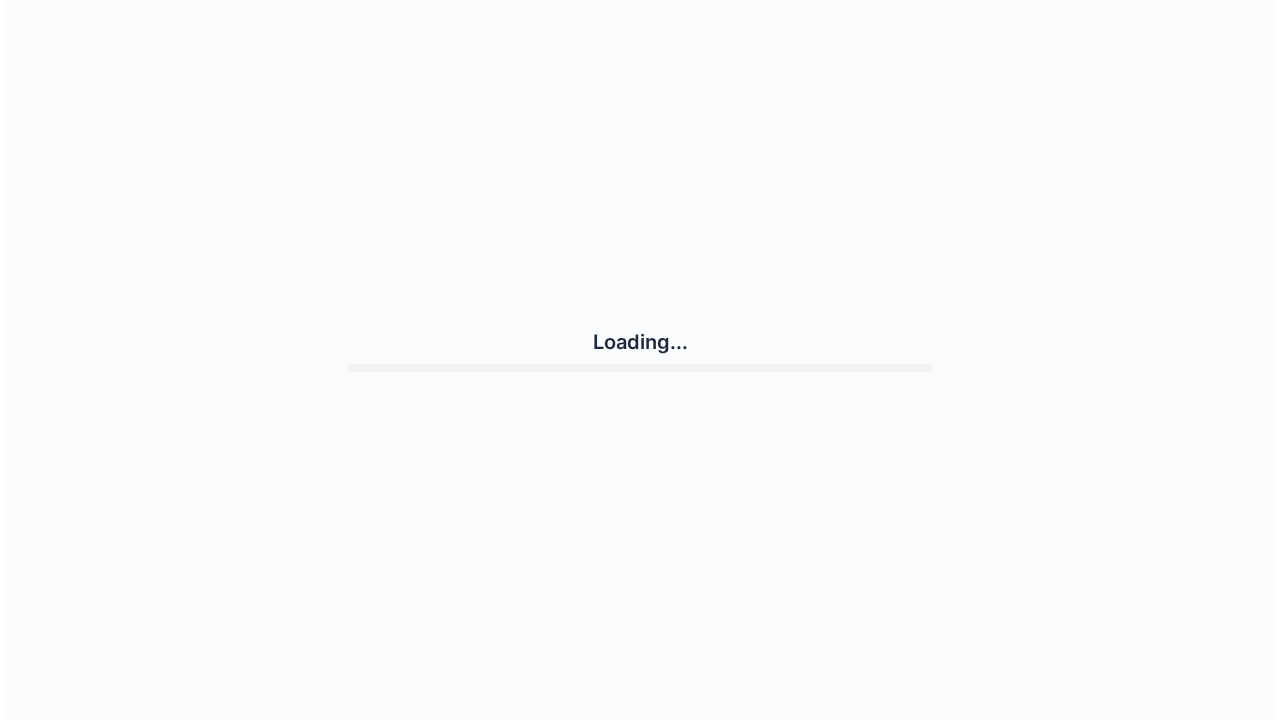 scroll, scrollTop: 0, scrollLeft: 0, axis: both 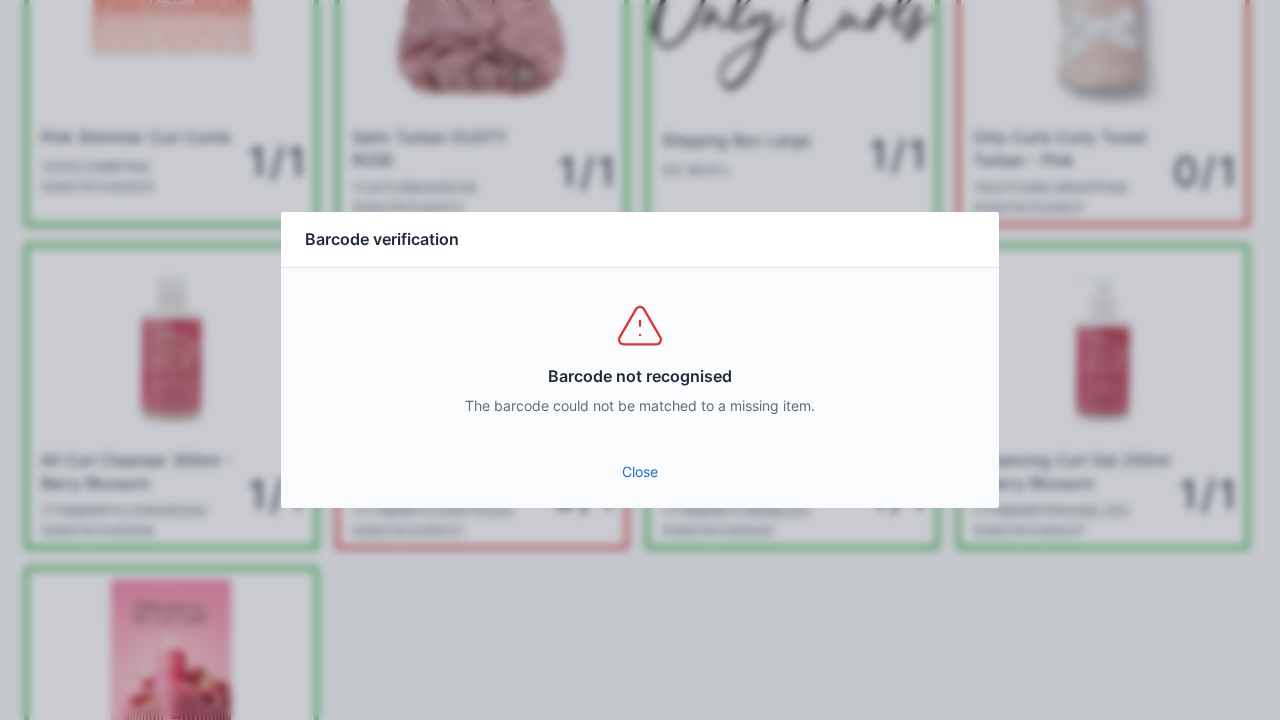 click on "Close" at bounding box center [640, 472] 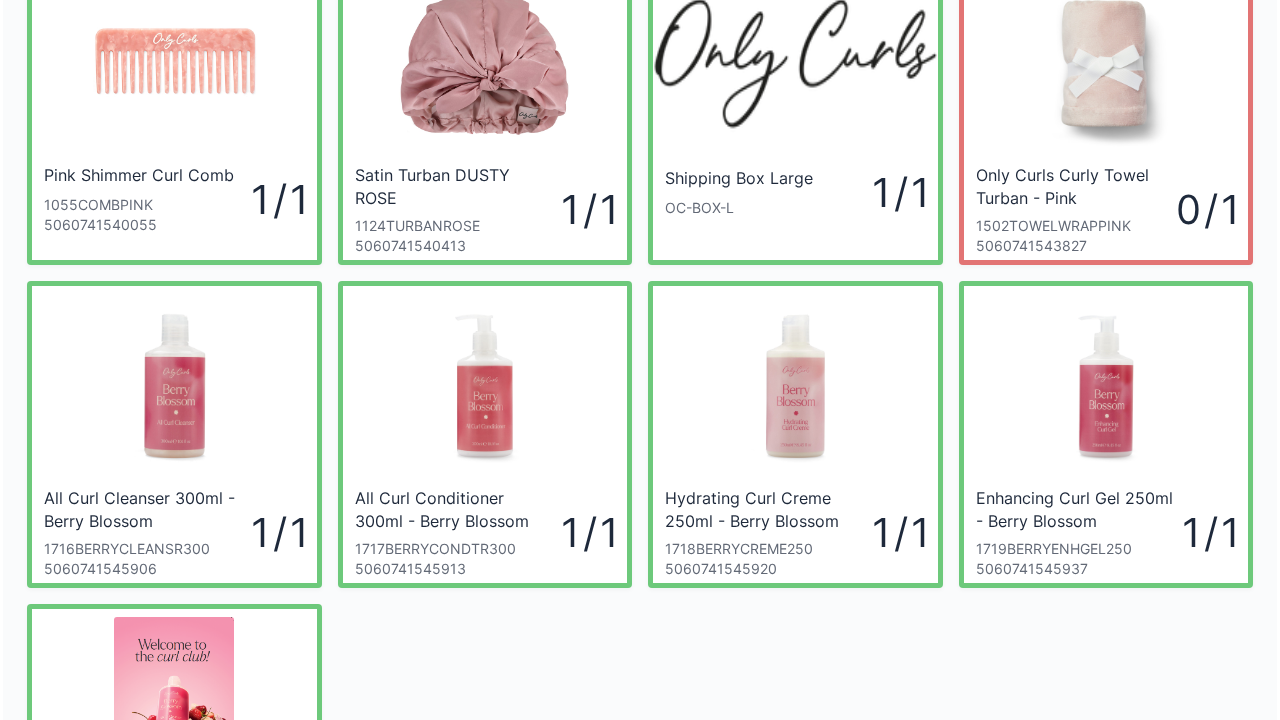 scroll, scrollTop: 112, scrollLeft: 0, axis: vertical 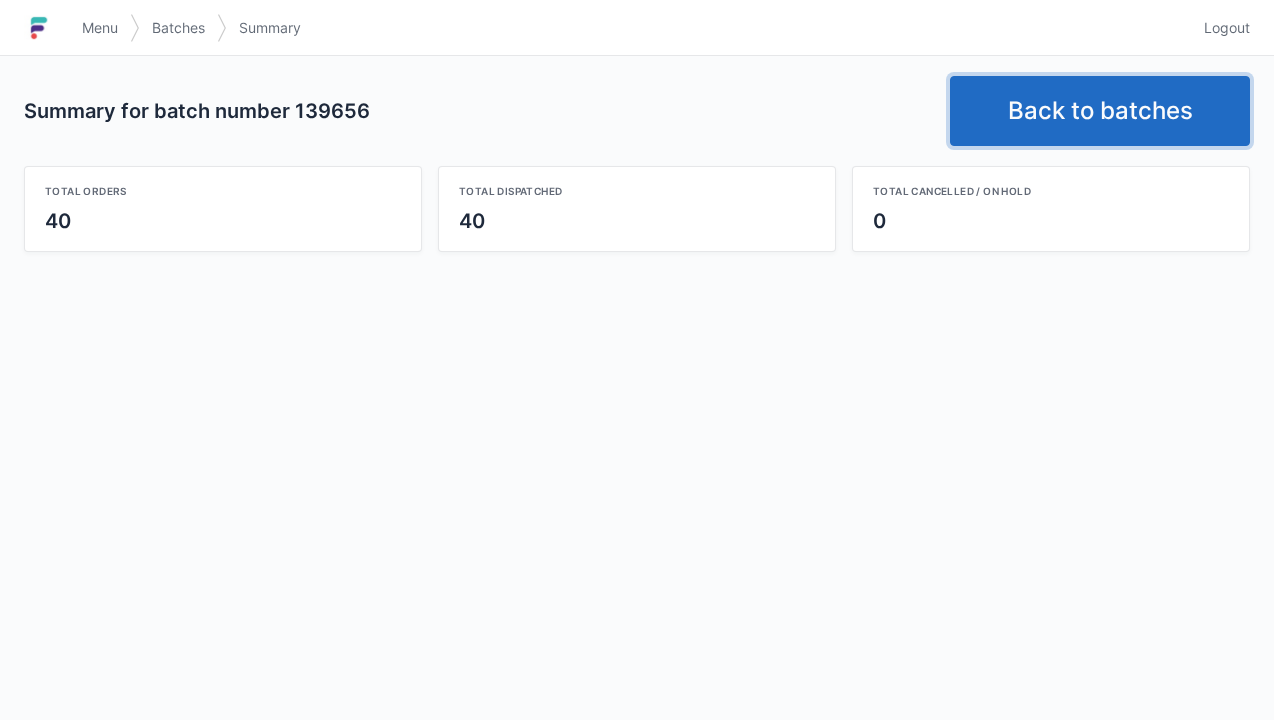 click on "Back to batches" at bounding box center (1100, 111) 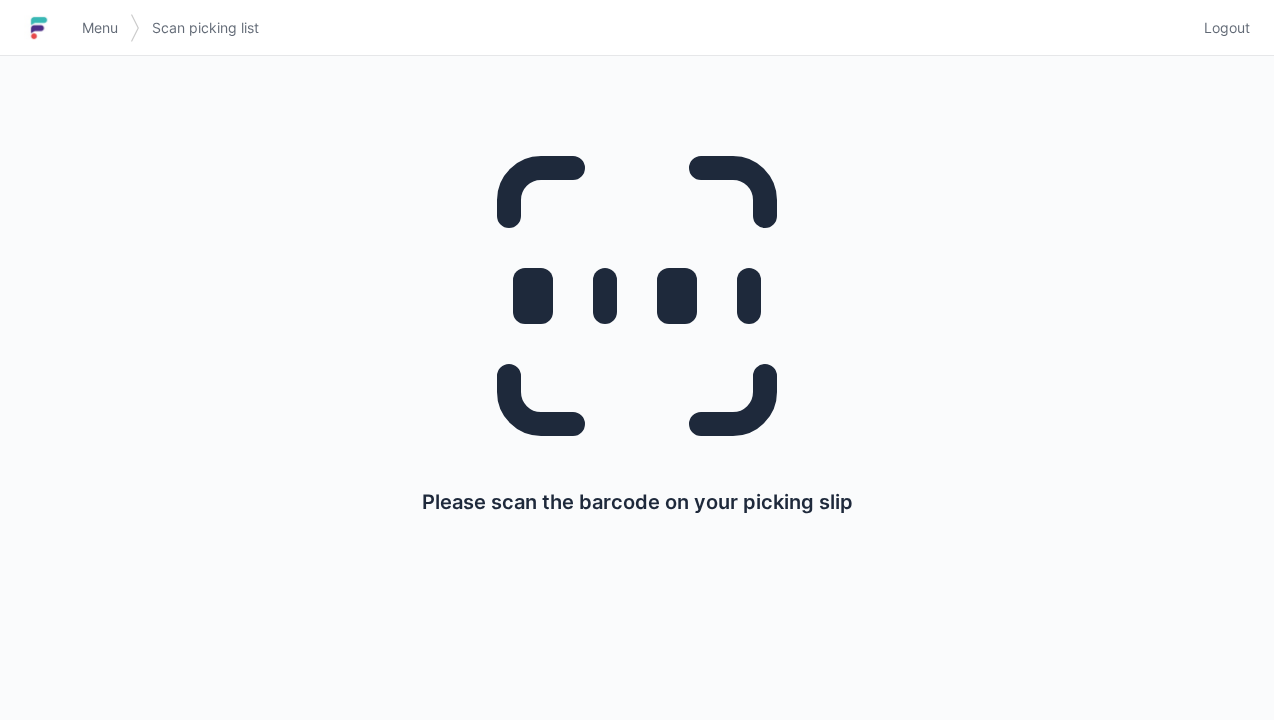 scroll, scrollTop: 0, scrollLeft: 0, axis: both 